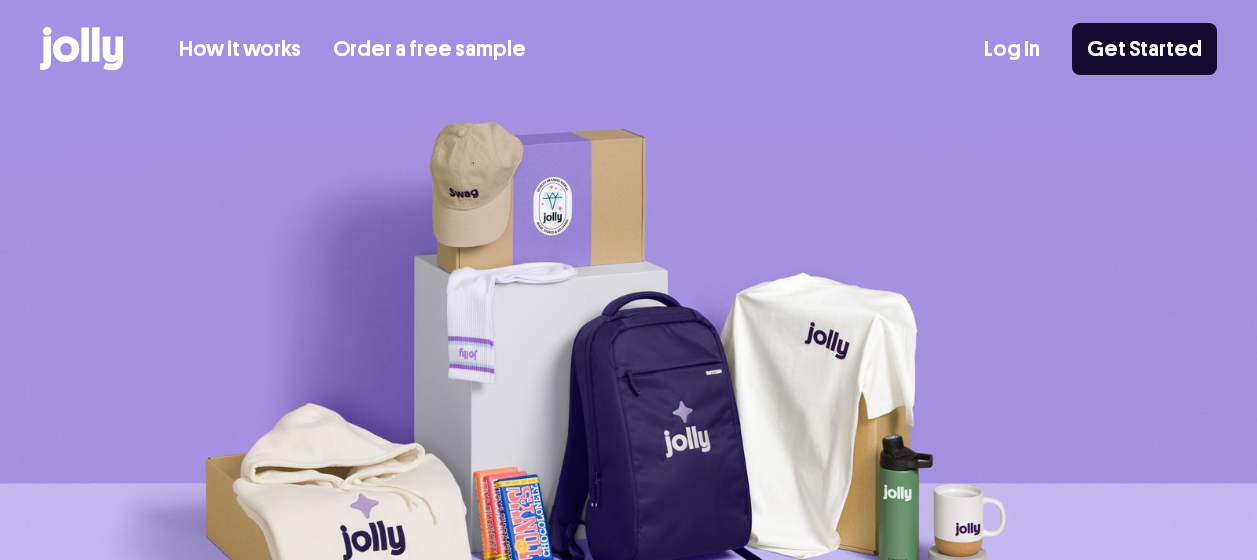 scroll, scrollTop: 0, scrollLeft: 0, axis: both 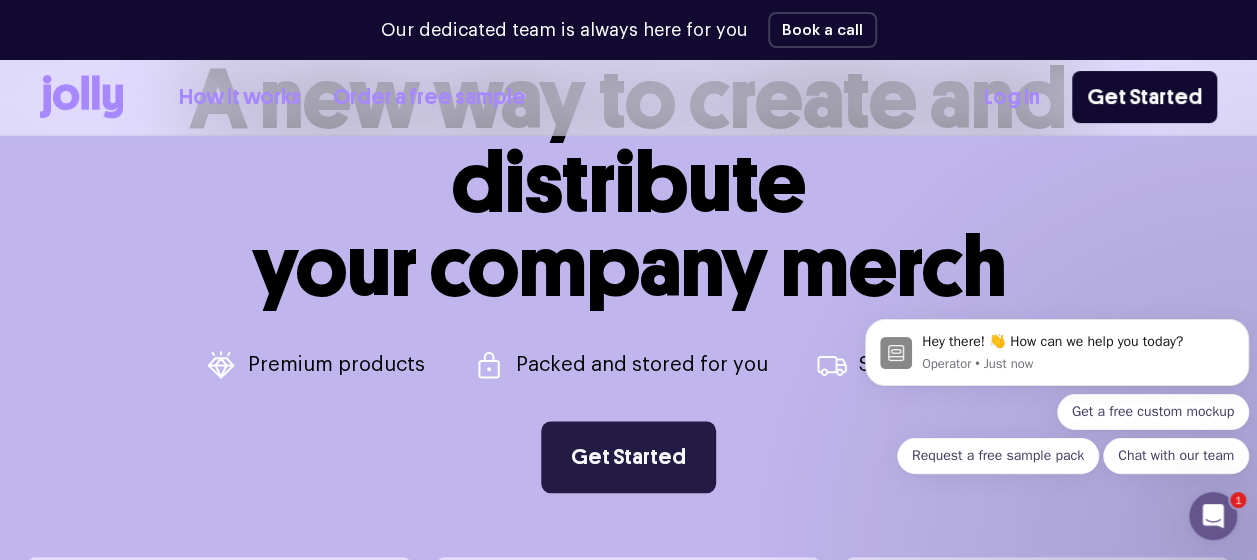 click on "Get Started" at bounding box center [628, 457] 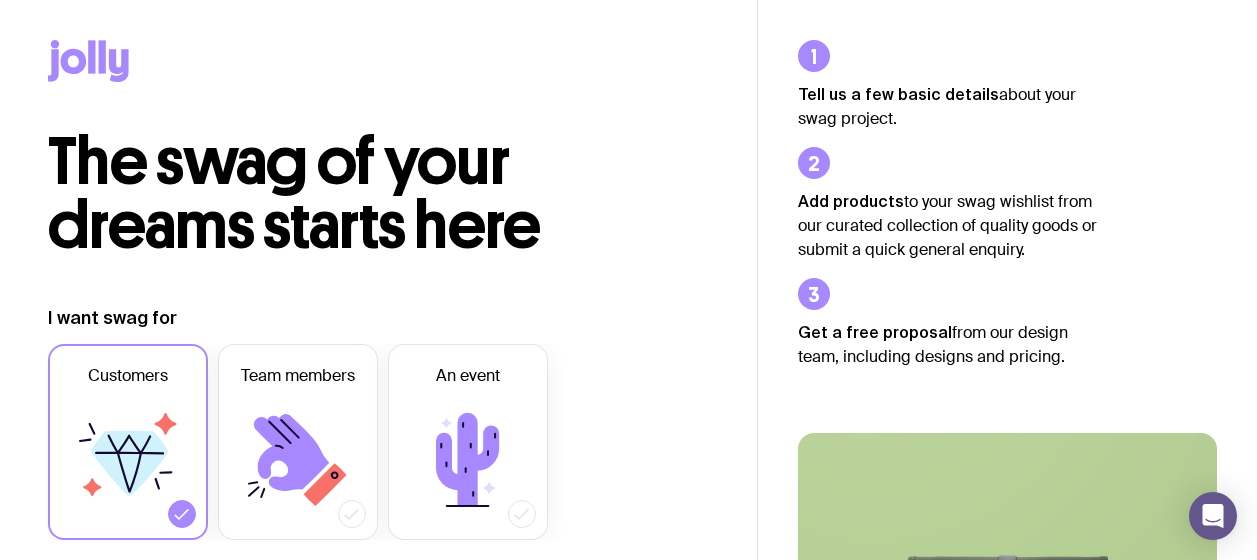 scroll, scrollTop: 0, scrollLeft: 0, axis: both 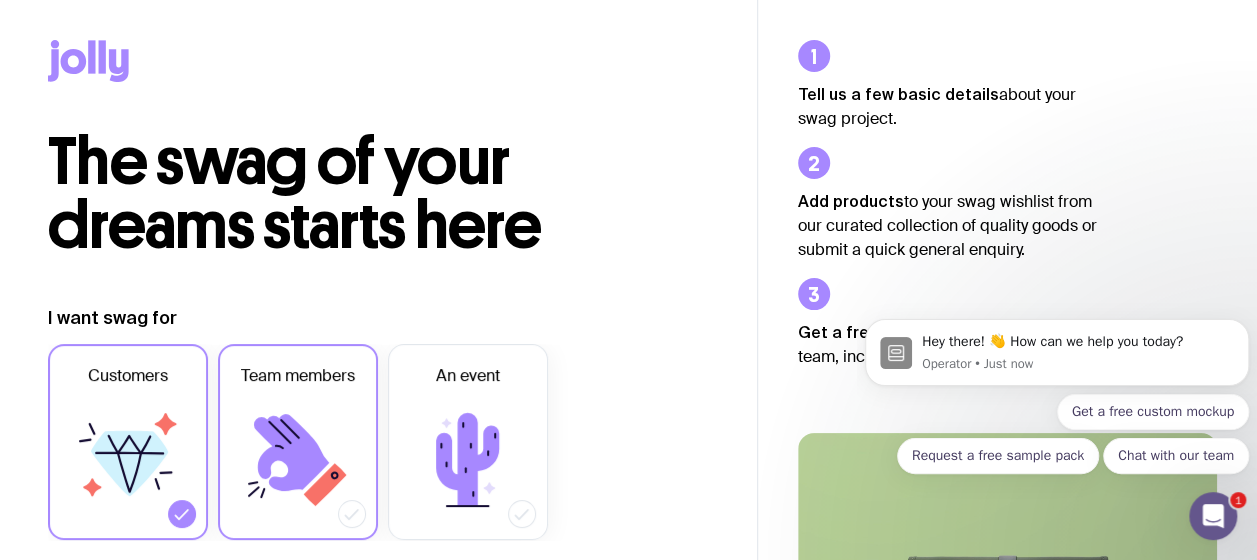 click 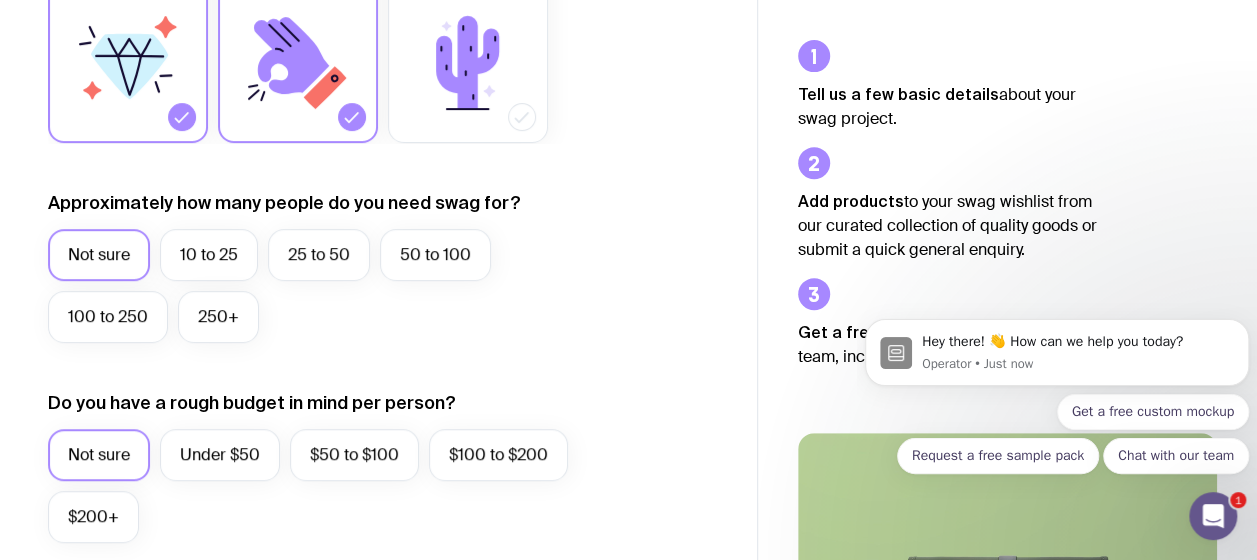 scroll, scrollTop: 402, scrollLeft: 0, axis: vertical 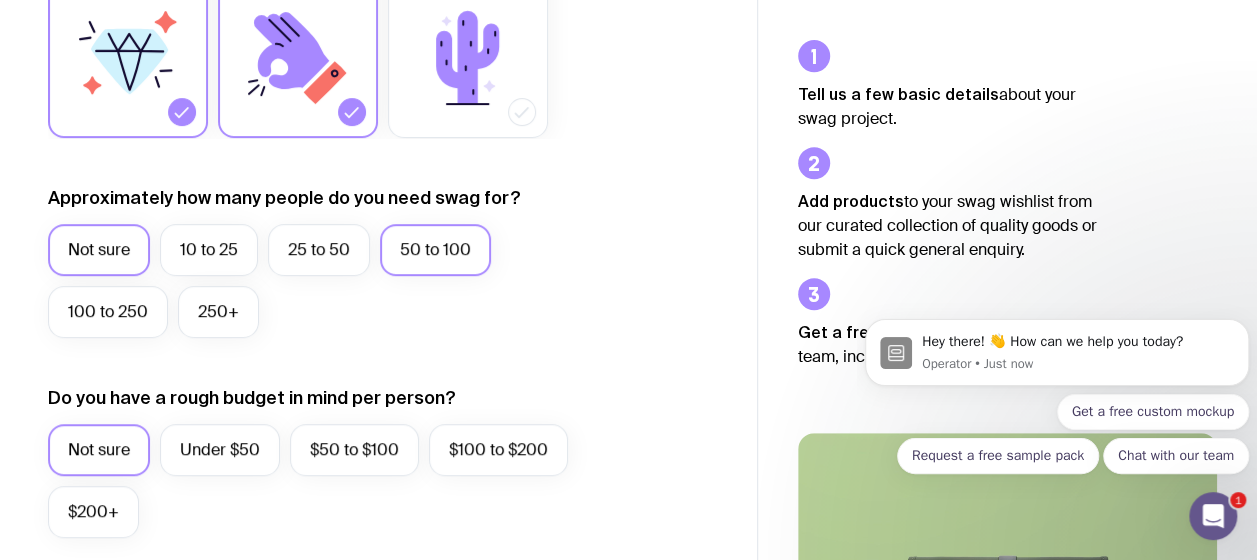 click on "50 to 100" at bounding box center (435, 250) 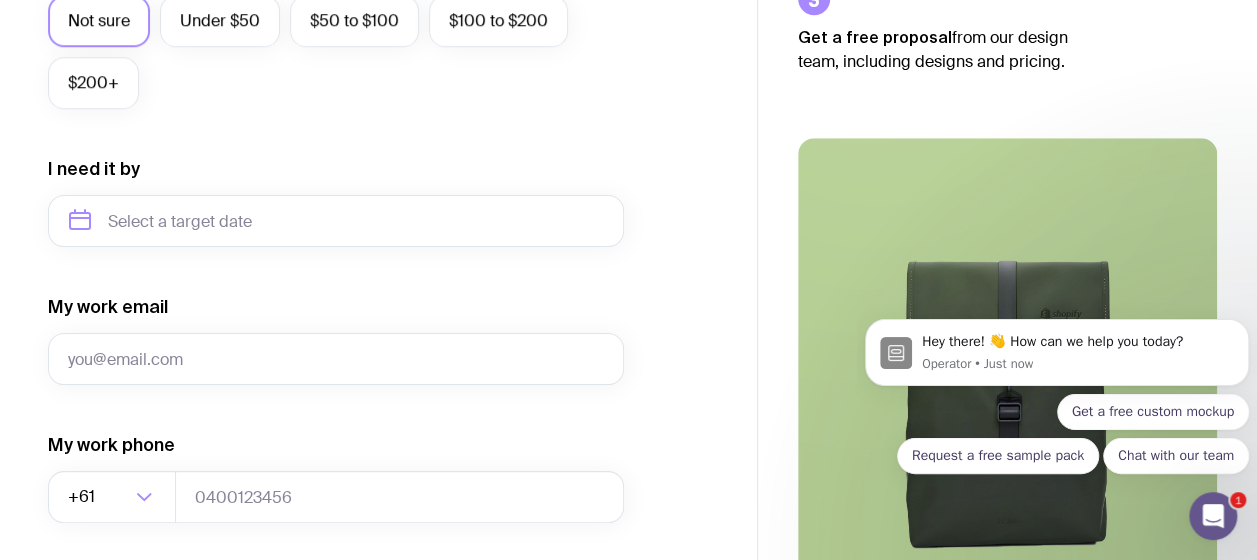 scroll, scrollTop: 833, scrollLeft: 0, axis: vertical 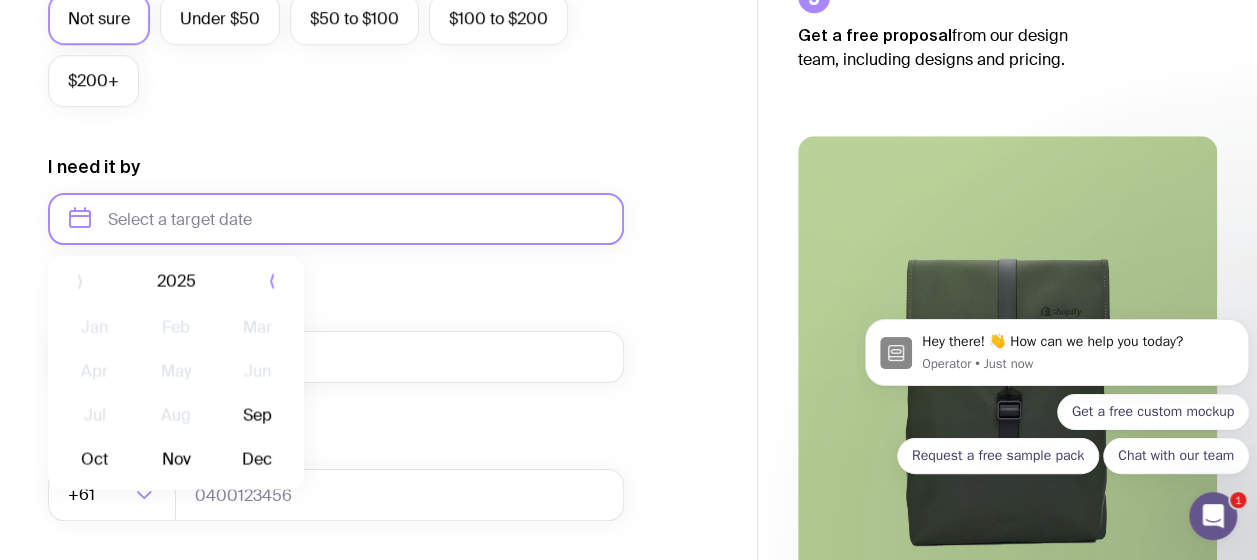 click at bounding box center (336, 219) 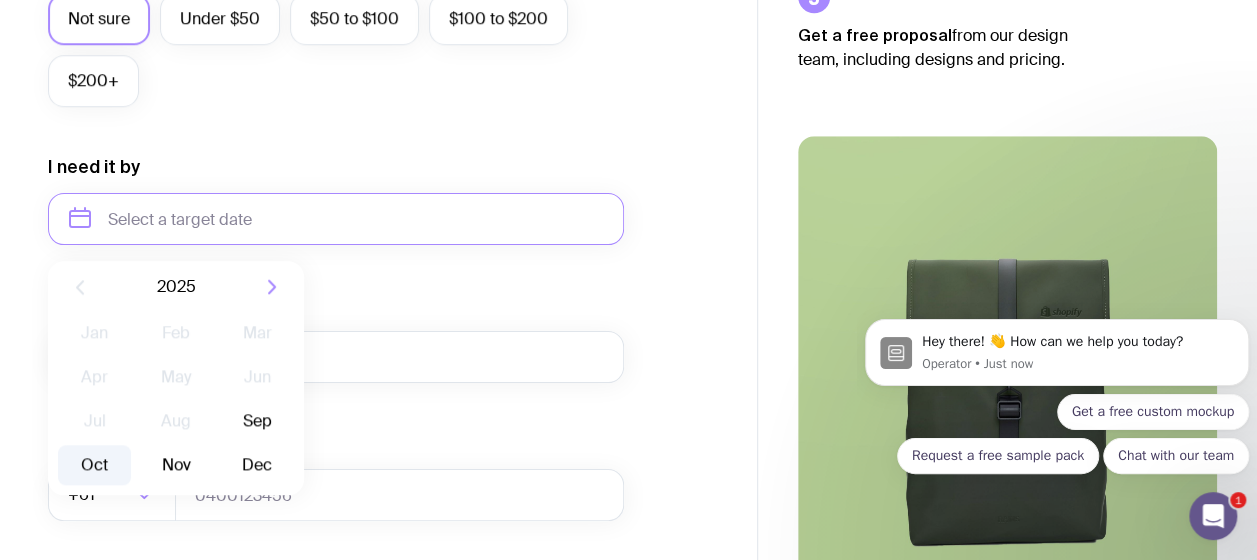 click on "Oct" 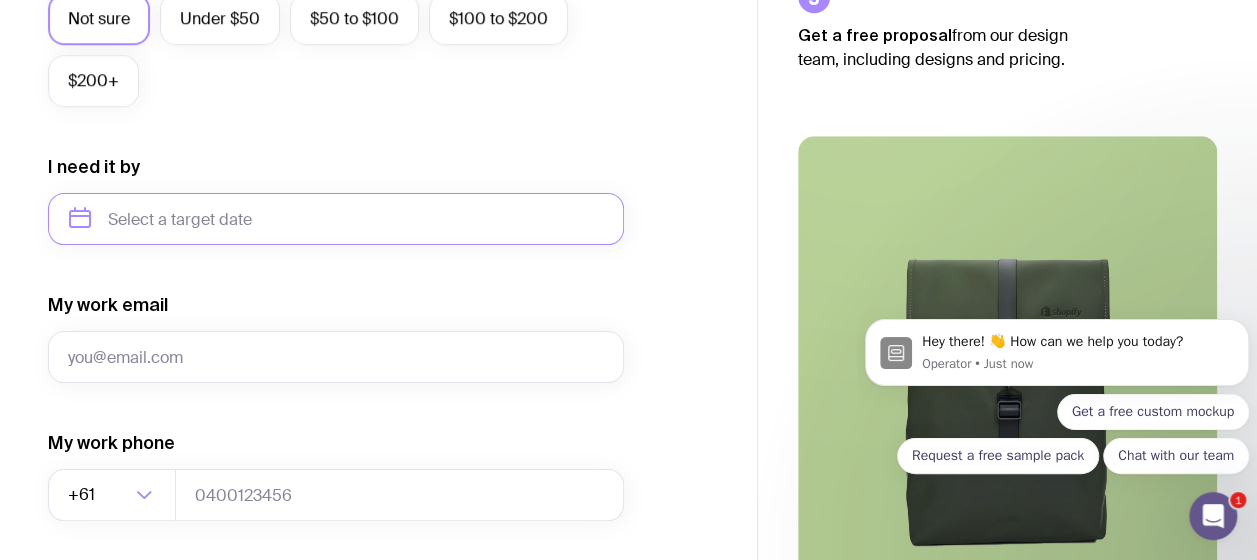 type on "[DATE]" 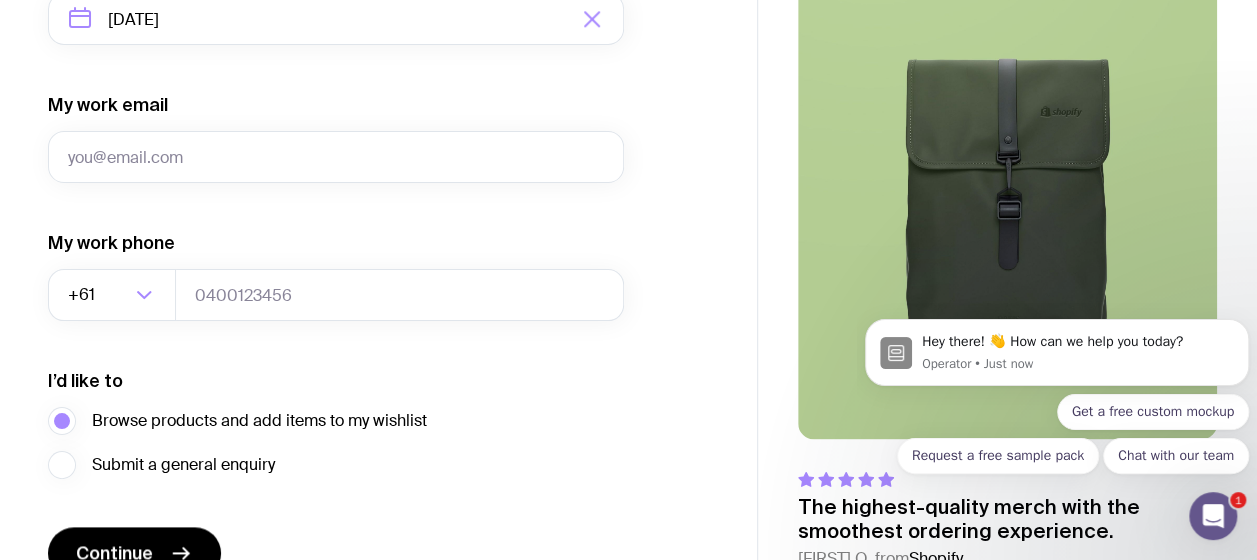scroll, scrollTop: 1034, scrollLeft: 0, axis: vertical 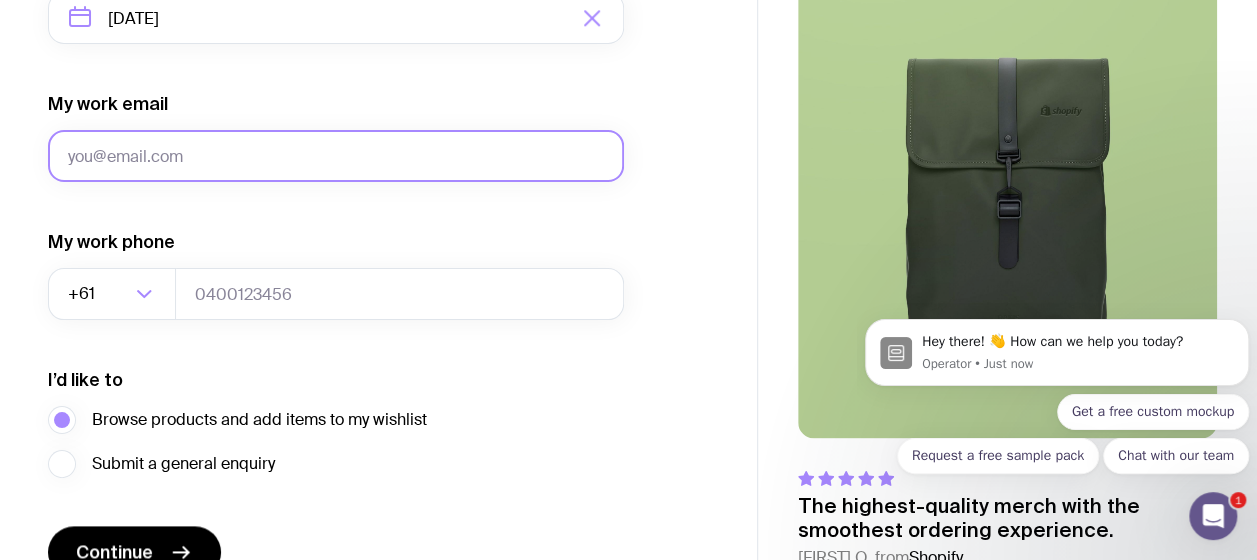 click on "My work email" at bounding box center [336, 156] 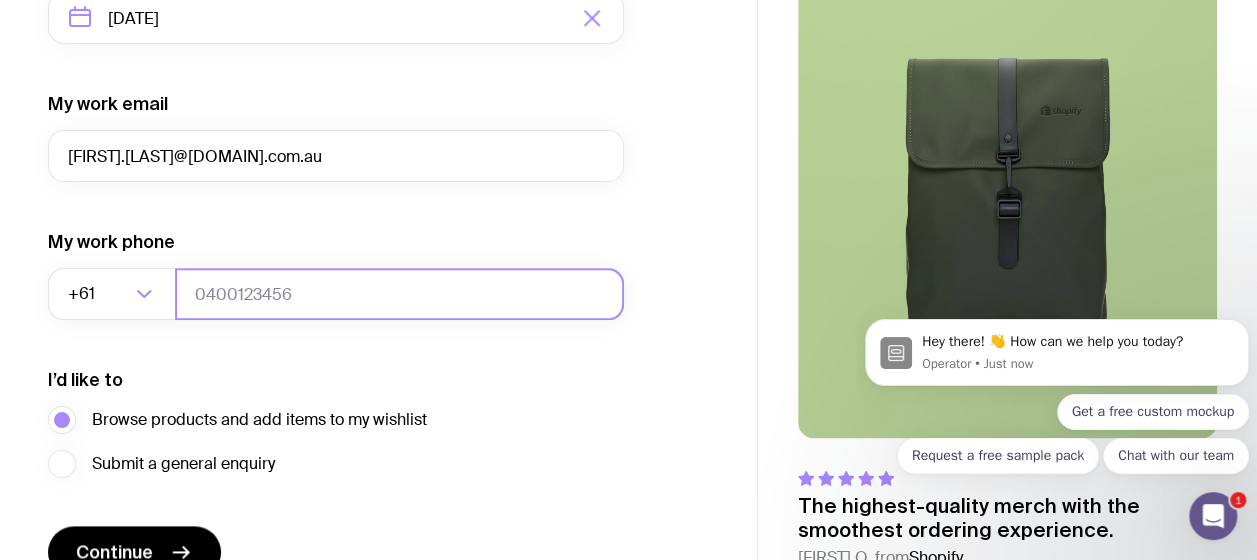 click at bounding box center [399, 294] 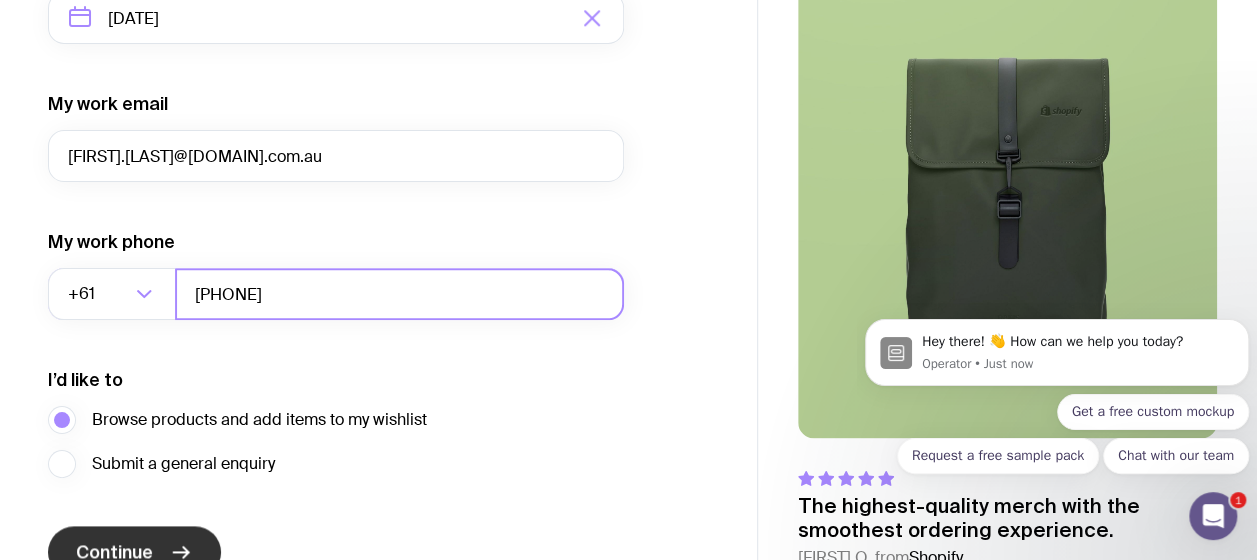 type on "[PHONE]" 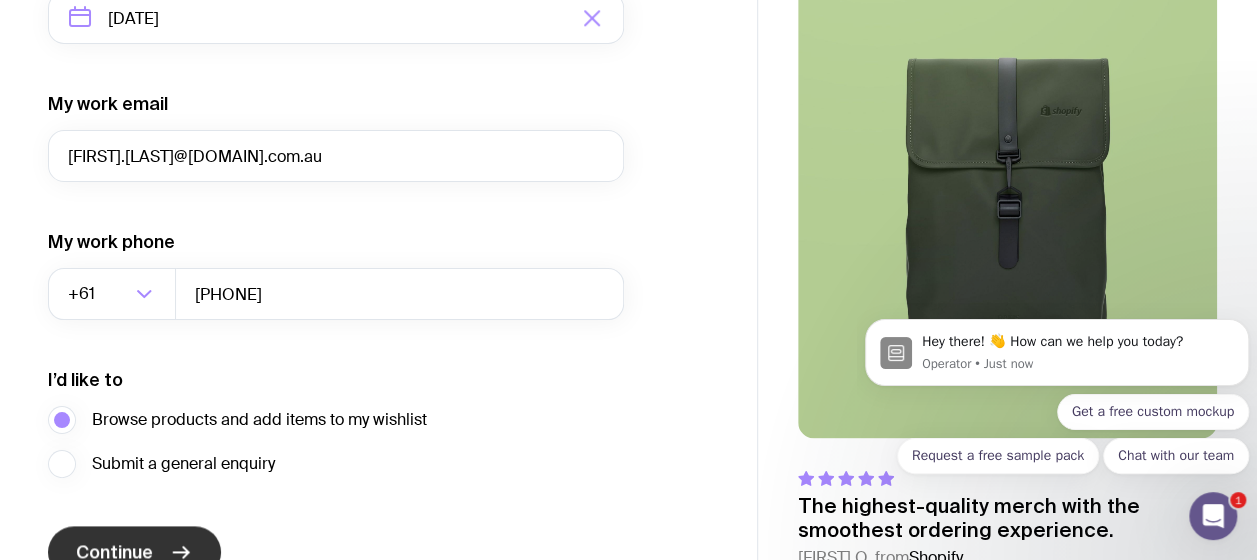 click on "Continue" at bounding box center [134, 552] 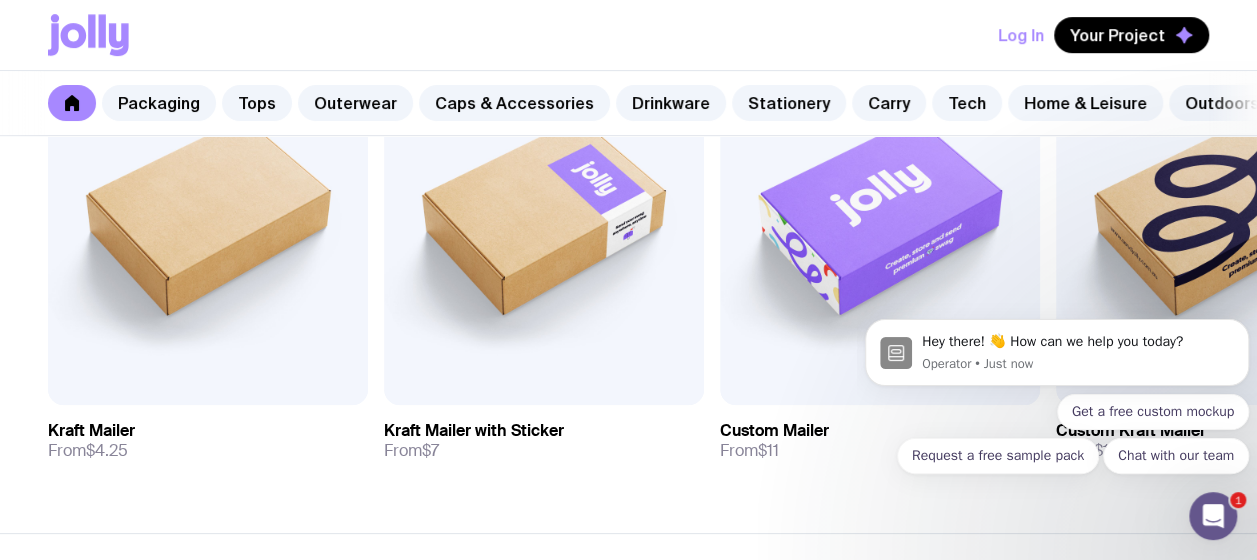 scroll, scrollTop: 501, scrollLeft: 0, axis: vertical 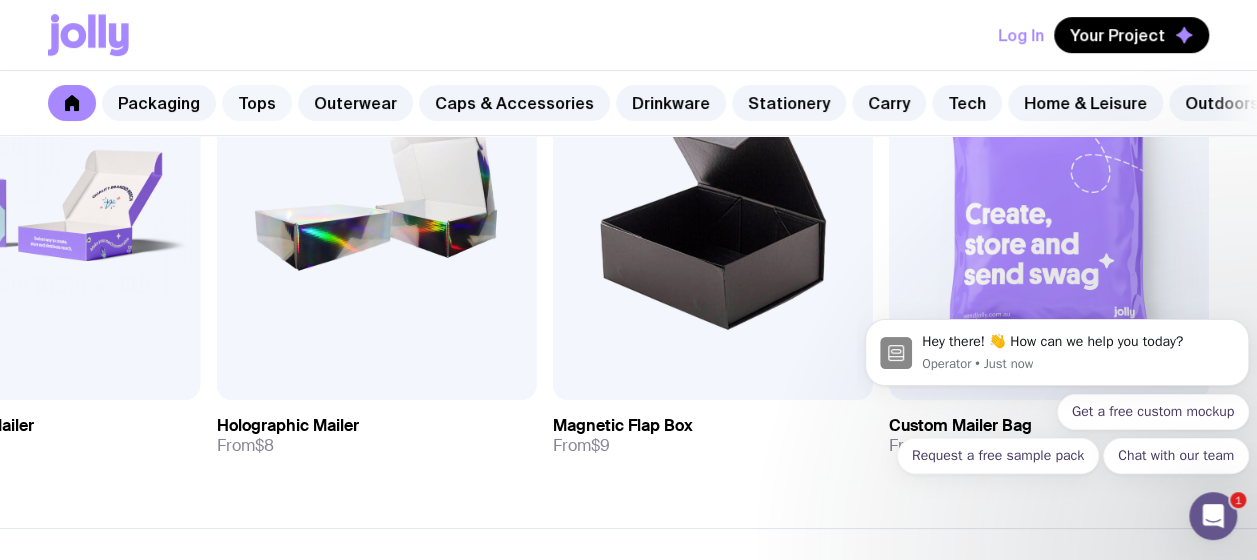 click on "Tops" 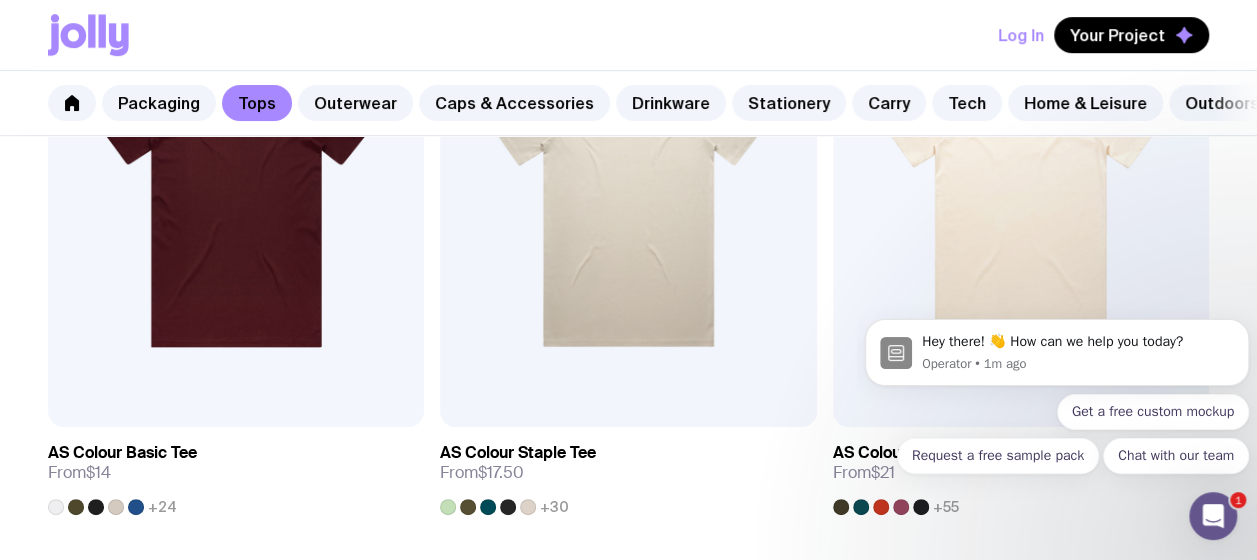 scroll, scrollTop: 547, scrollLeft: 0, axis: vertical 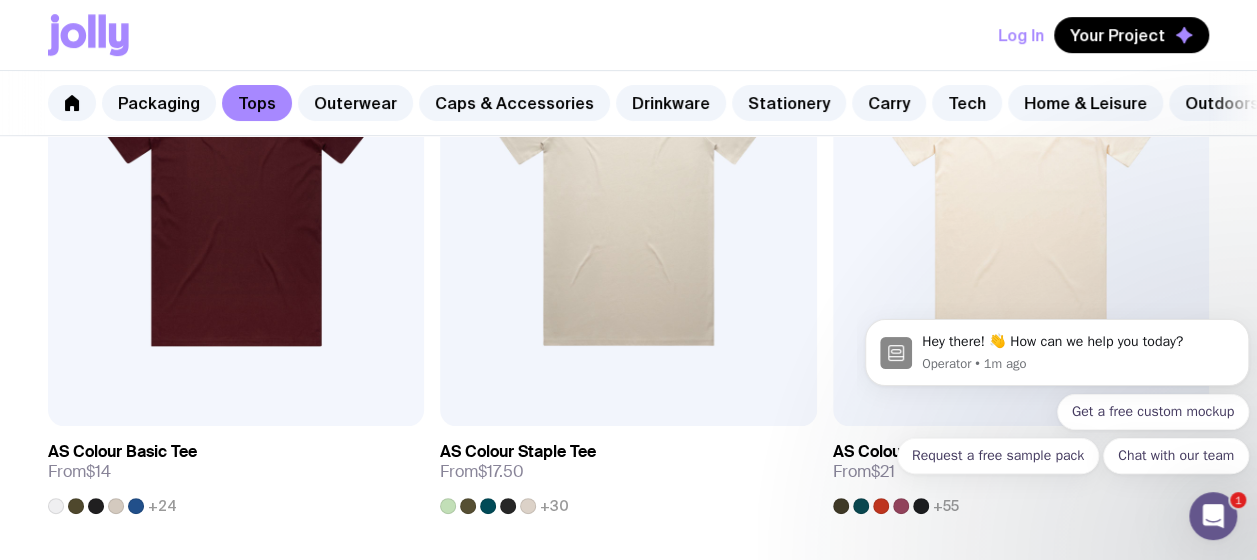 click on "Hey there! 👋 How can we help you today? Operator • 1m ago Get a free custom mockup Request a free sample pack Chat with our team" at bounding box center [1057, 359] 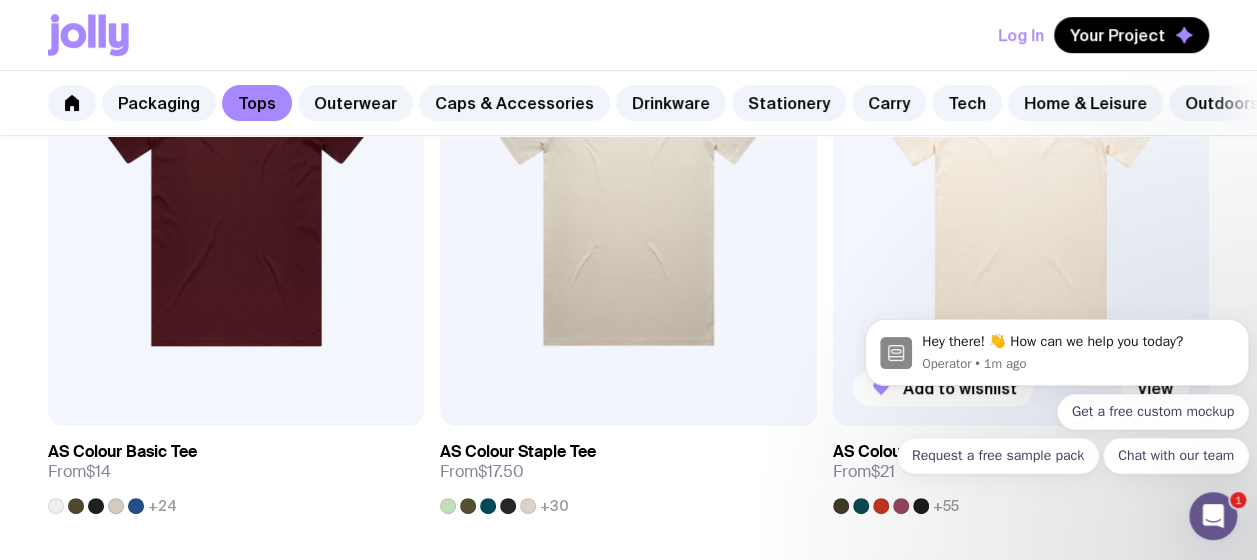 click on "AS Colour Classic Tee" at bounding box center [914, 452] 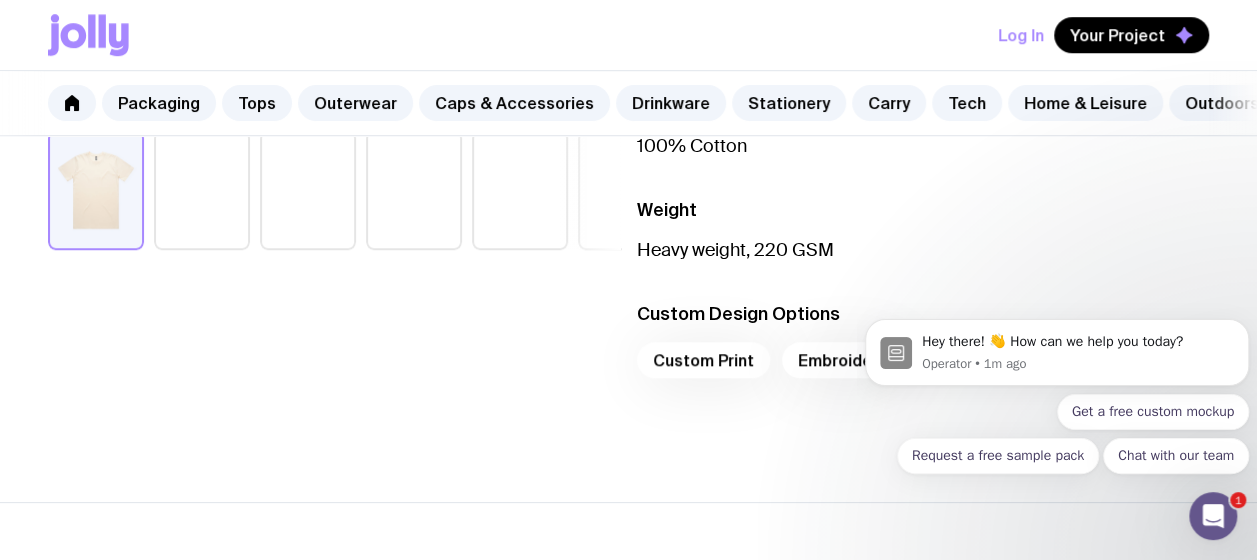 scroll, scrollTop: 784, scrollLeft: 0, axis: vertical 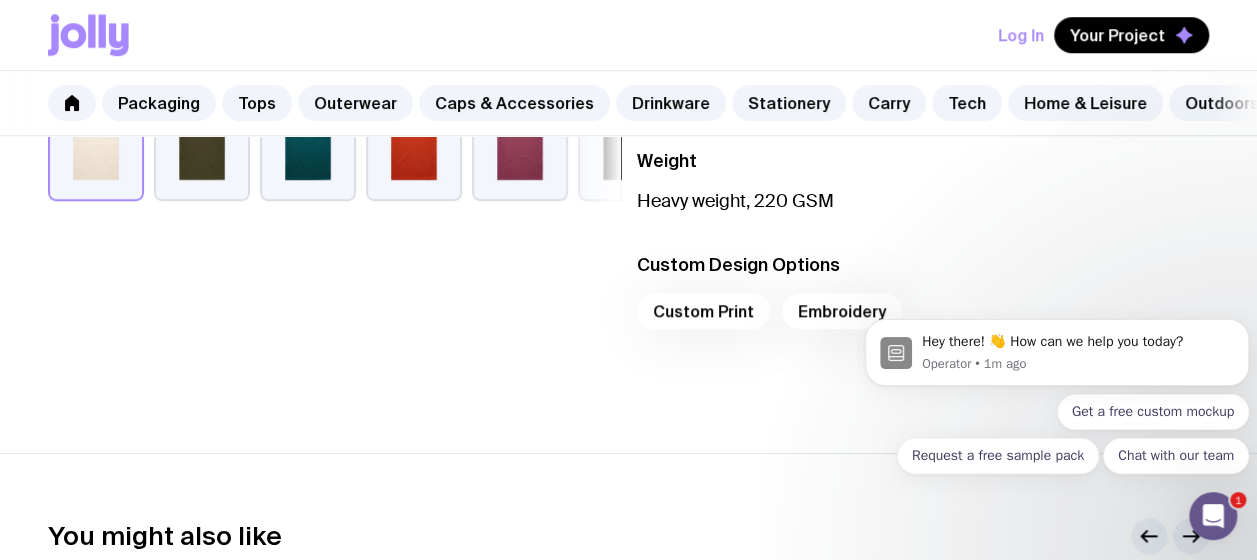 click on "Custom Print Embroidery" at bounding box center [923, 317] 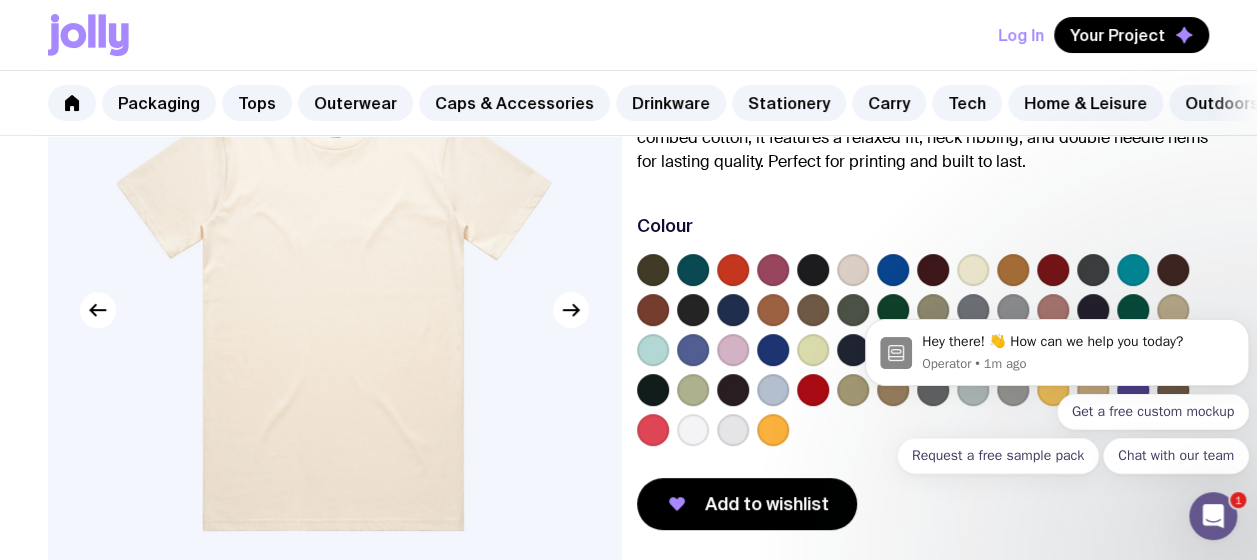 scroll, scrollTop: 269, scrollLeft: 0, axis: vertical 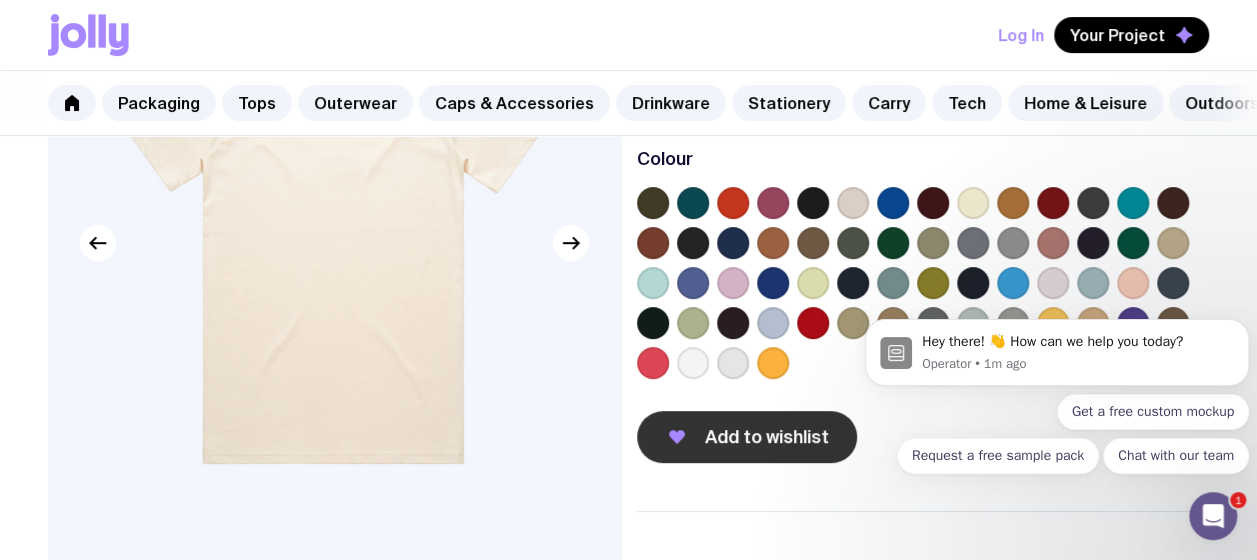 click on "Add to wishlist" 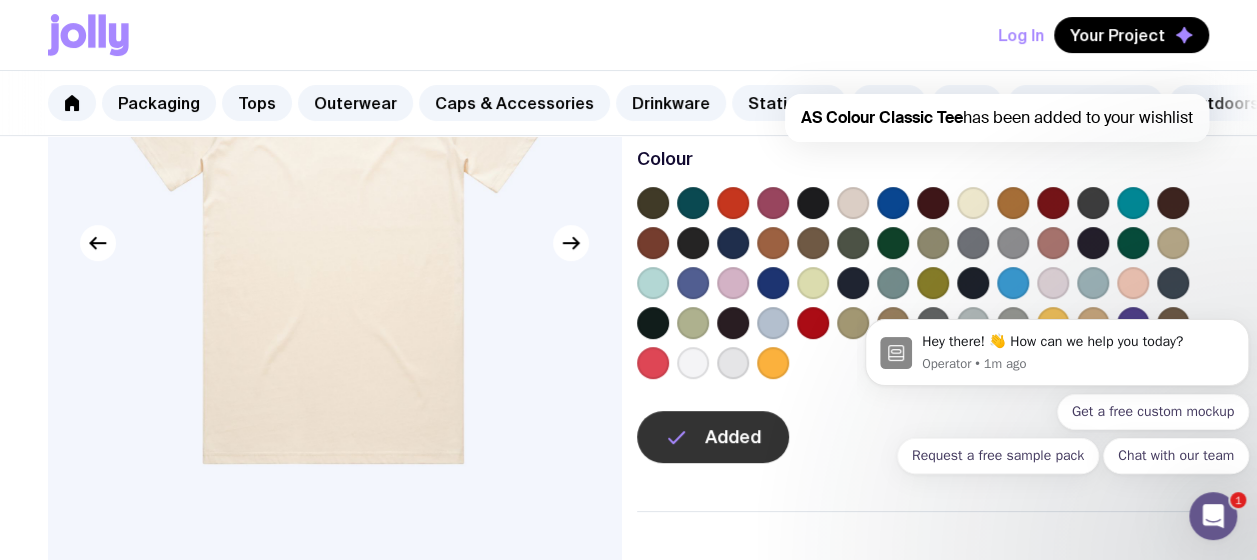 scroll, scrollTop: 0, scrollLeft: 0, axis: both 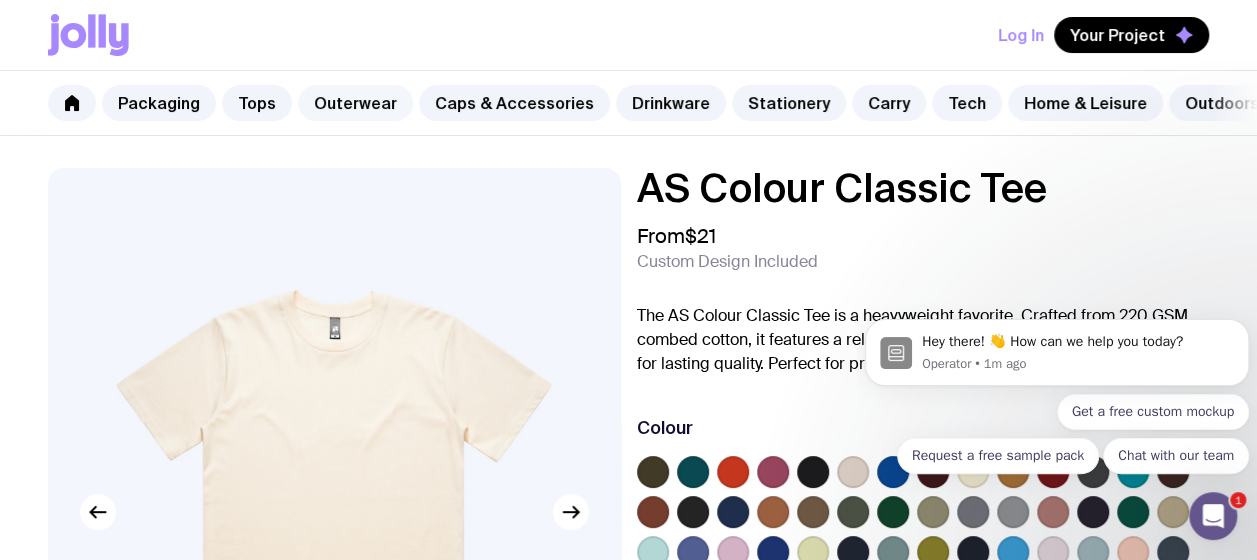 click on "Outerwear" 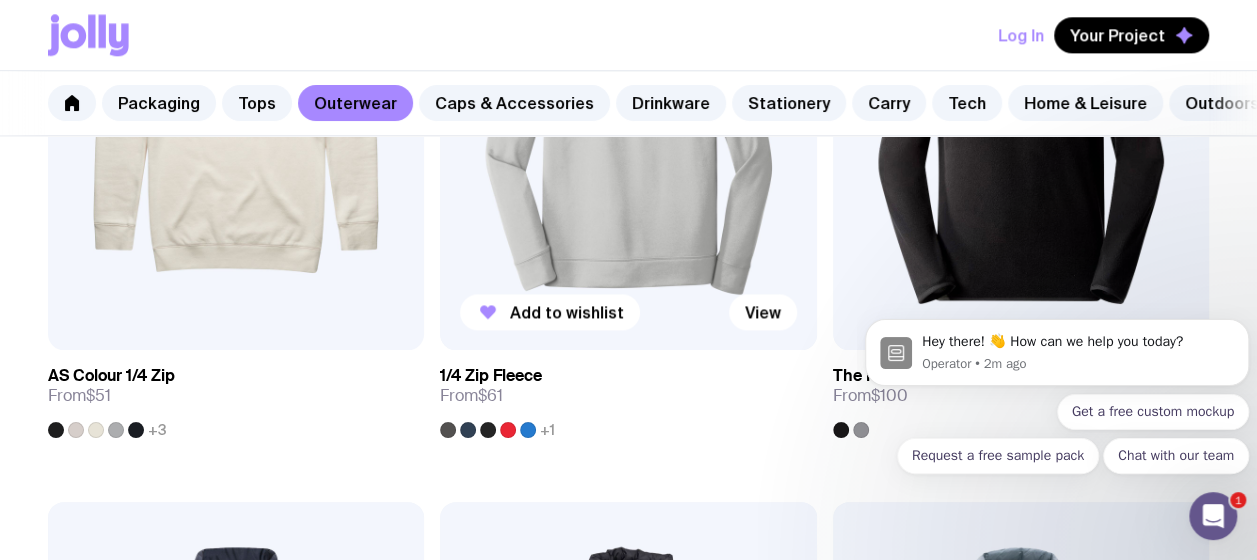 scroll, scrollTop: 1227, scrollLeft: 0, axis: vertical 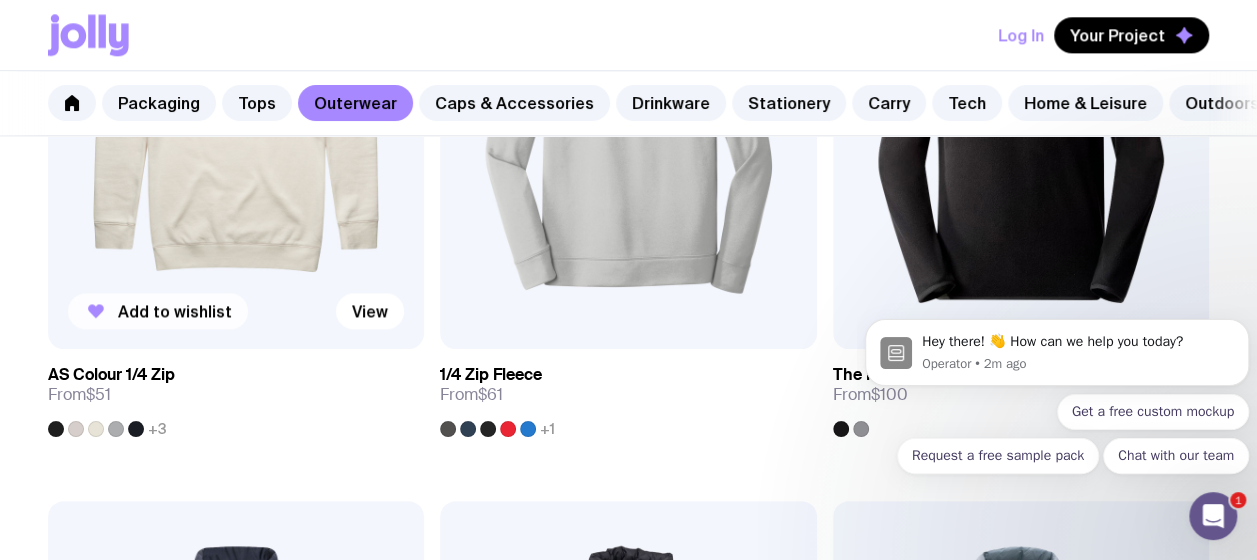 click on "Add to wishlist" 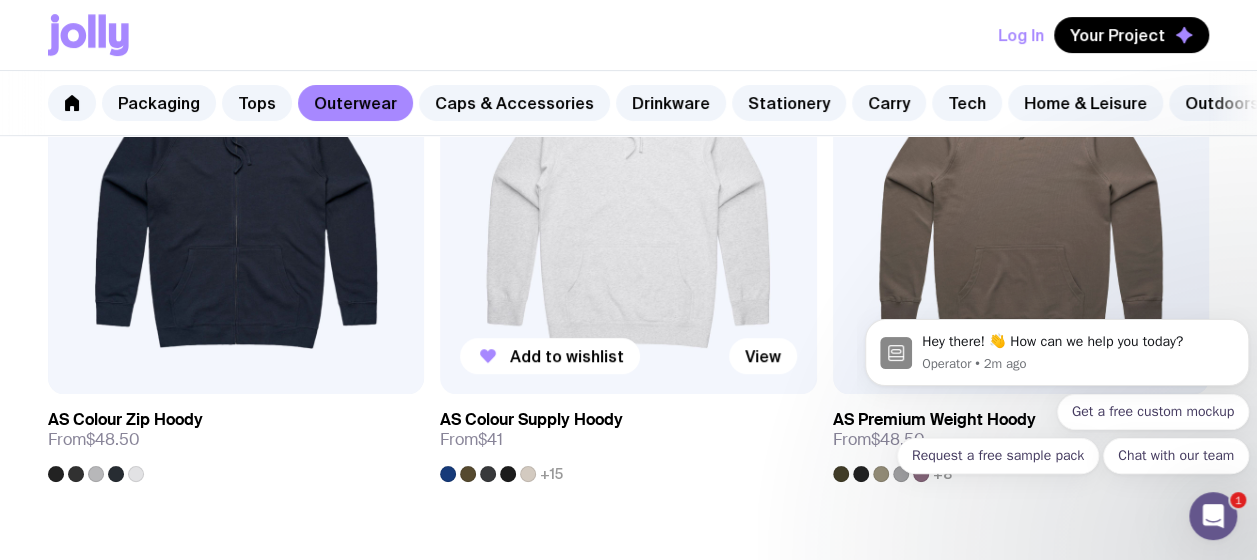 scroll, scrollTop: 4198, scrollLeft: 0, axis: vertical 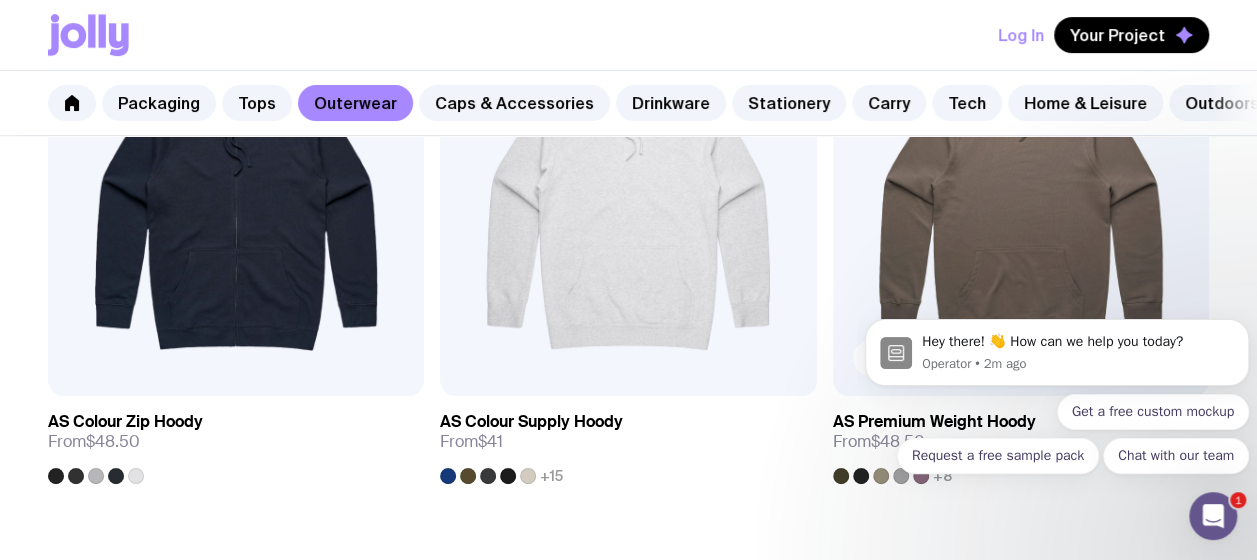 click on "Add to wishlist" at bounding box center [943, 358] 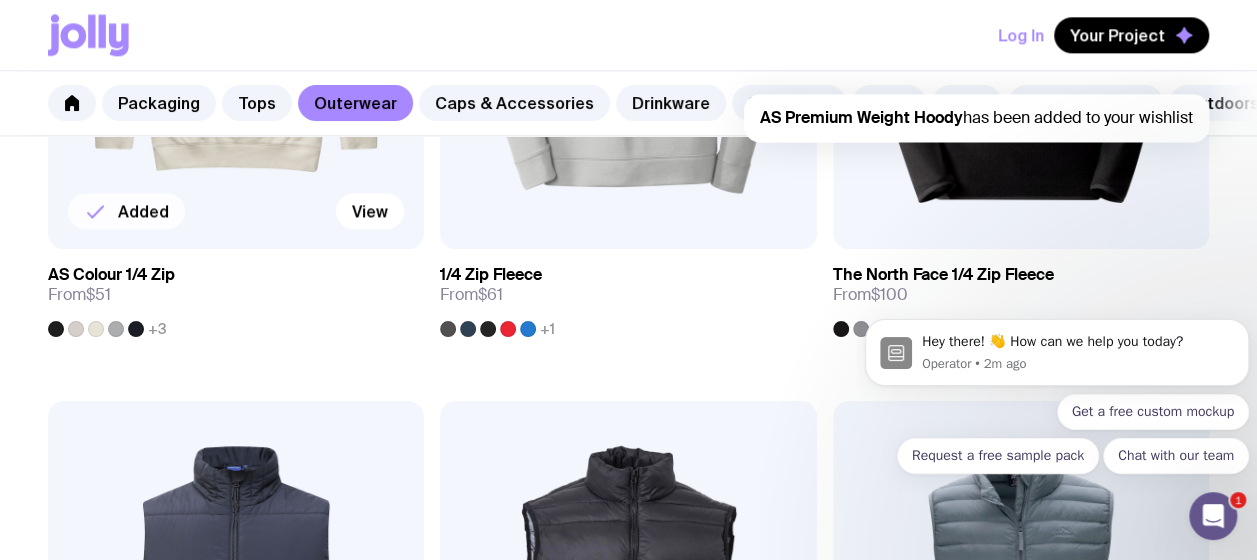 scroll, scrollTop: 1195, scrollLeft: 0, axis: vertical 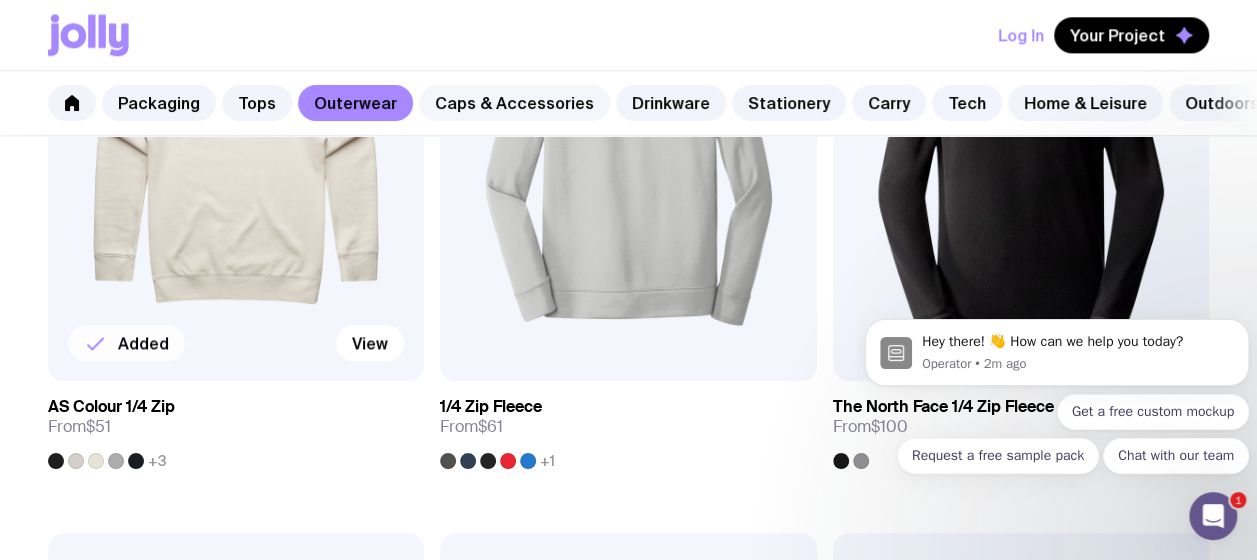 click on "Caps & Accessories" 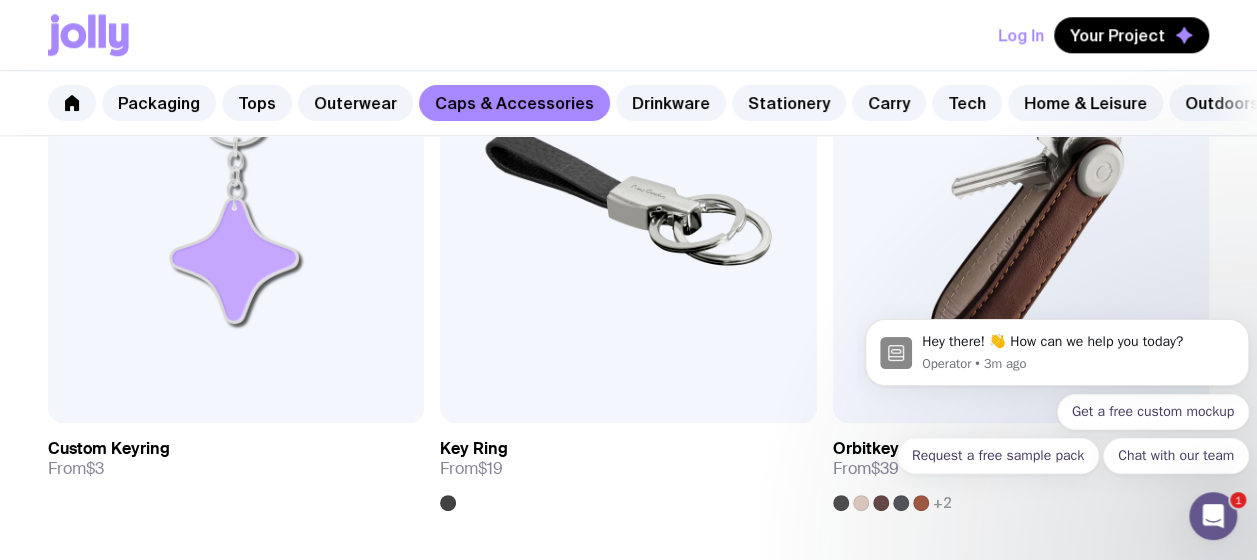 scroll, scrollTop: 4773, scrollLeft: 0, axis: vertical 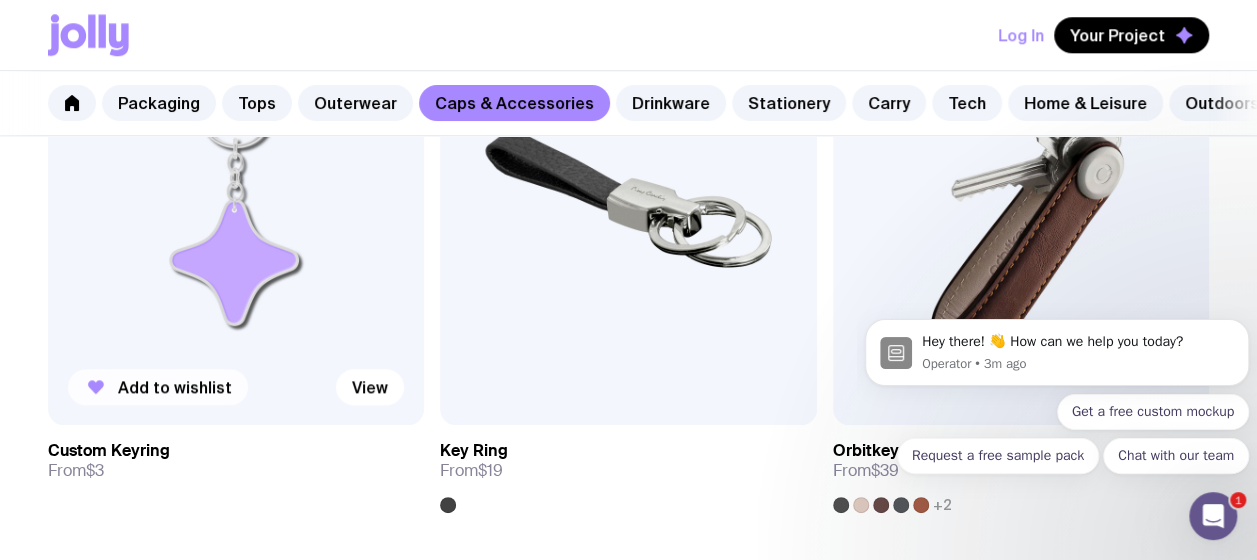 click on "Add to wishlist" 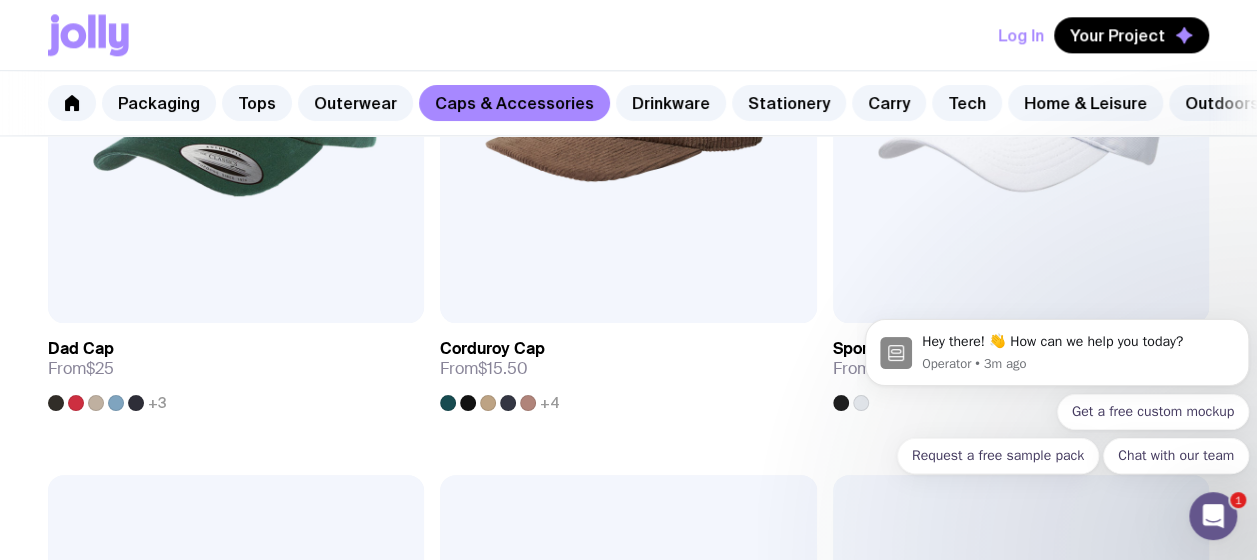 scroll, scrollTop: 1254, scrollLeft: 0, axis: vertical 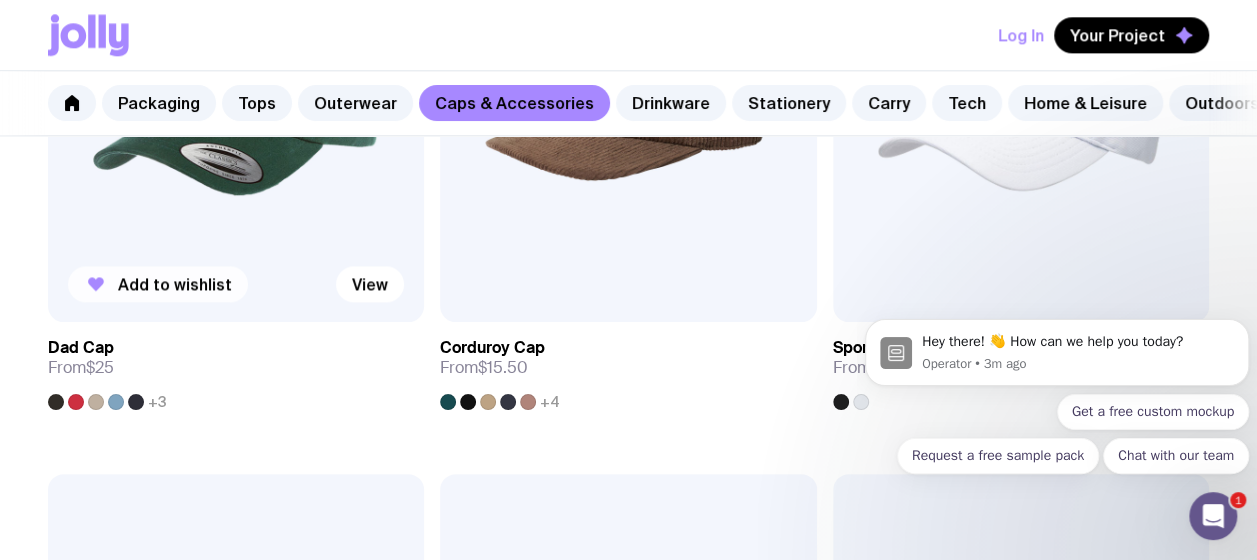 click on "Add to wishlist" 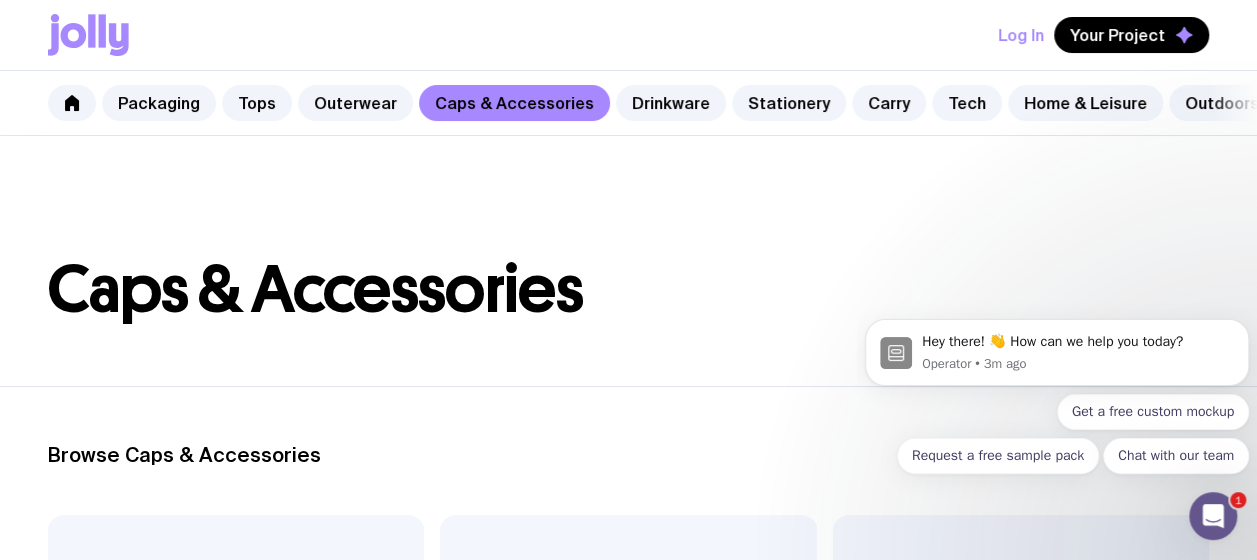 scroll, scrollTop: 0, scrollLeft: 0, axis: both 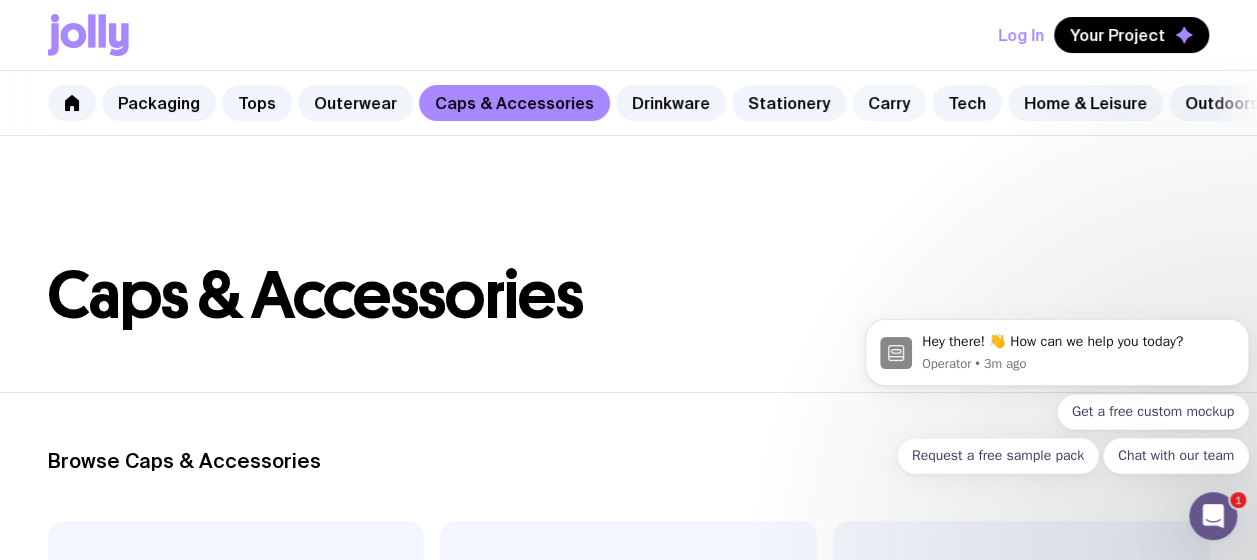 click on "Carry" 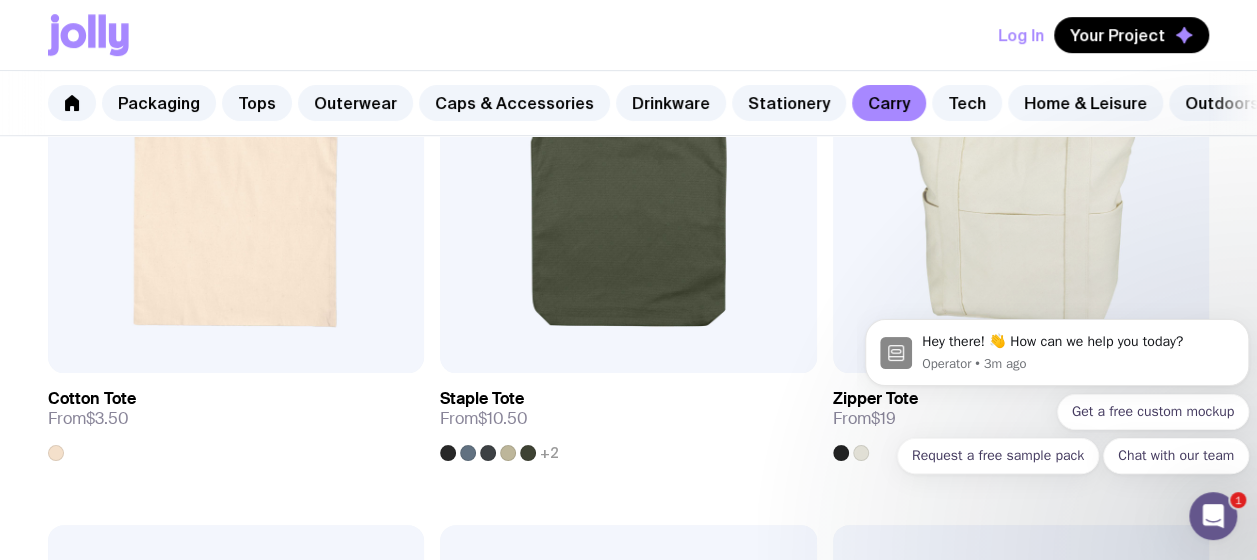 scroll, scrollTop: 606, scrollLeft: 0, axis: vertical 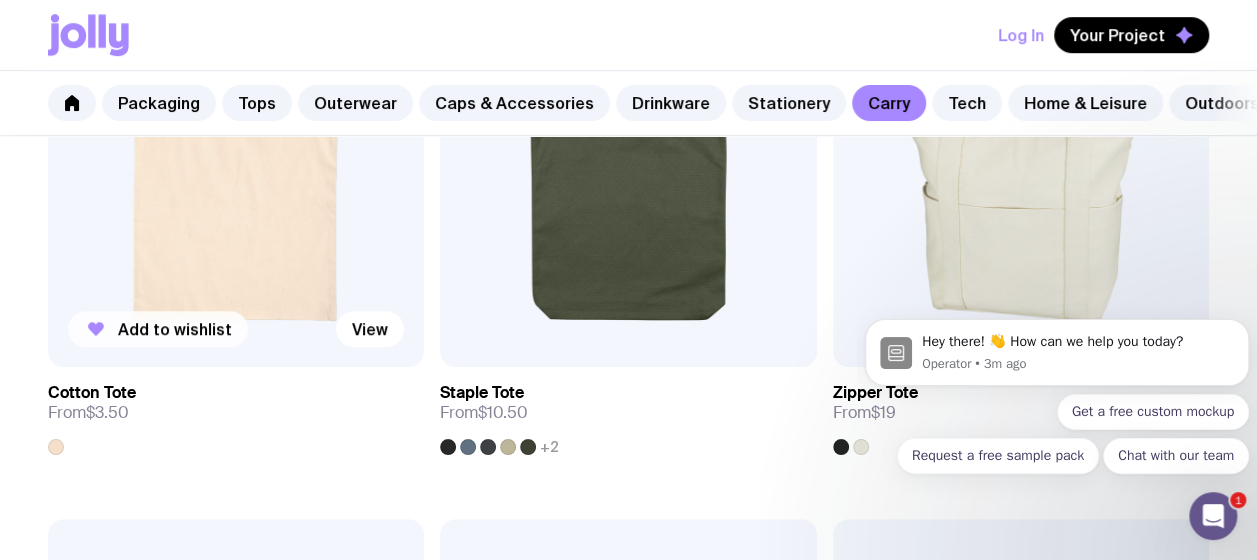 click on "Add to wishlist" 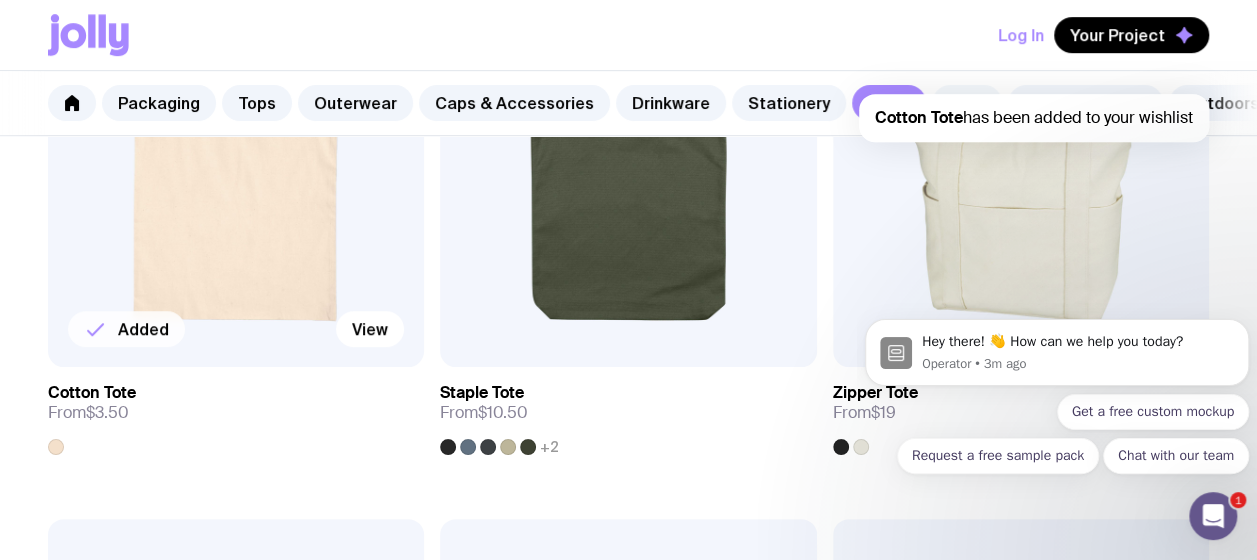 click on "Tech" 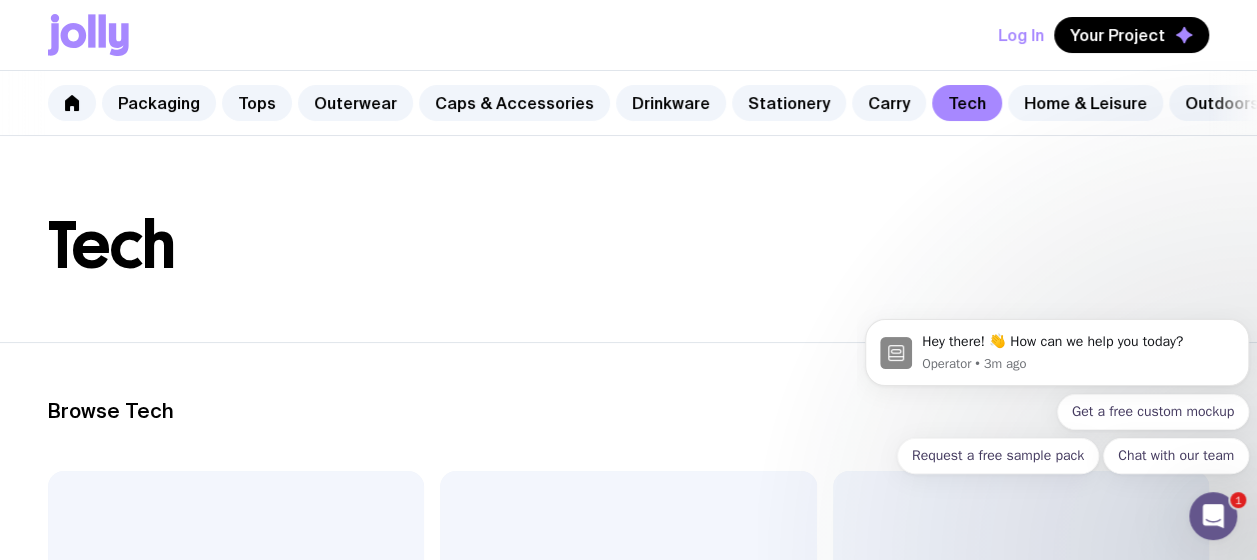 scroll, scrollTop: 0, scrollLeft: 0, axis: both 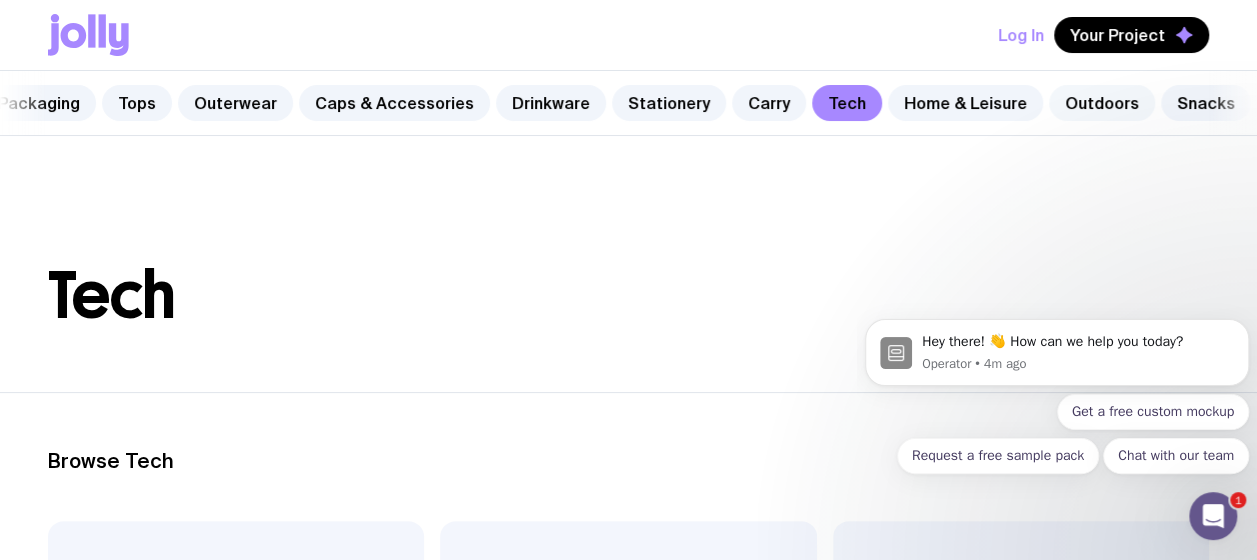 click on "Outdoors" 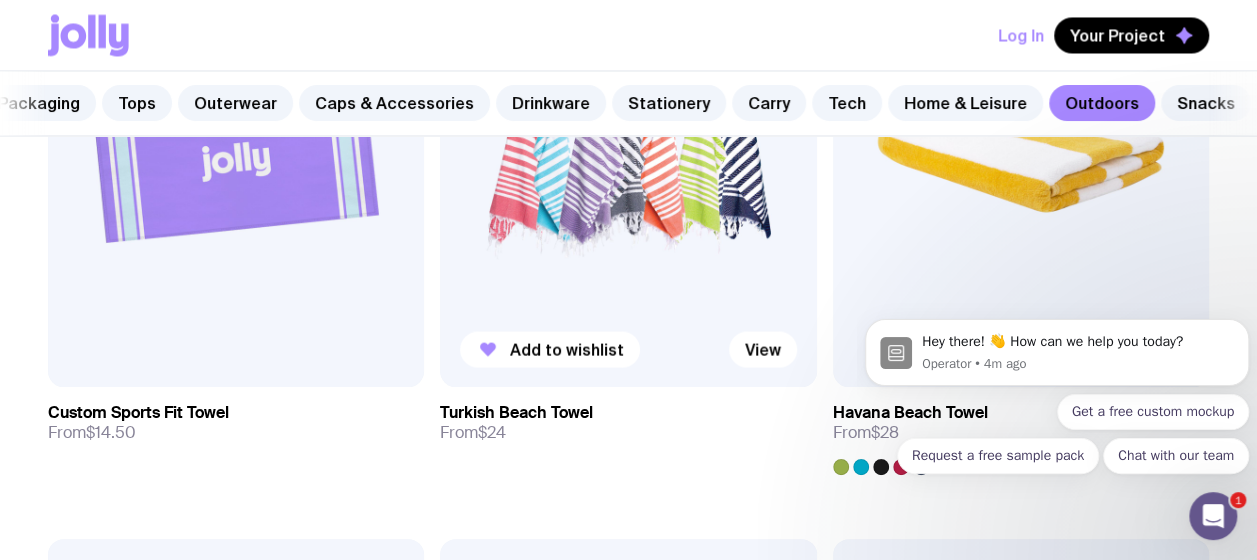scroll, scrollTop: 1795, scrollLeft: 0, axis: vertical 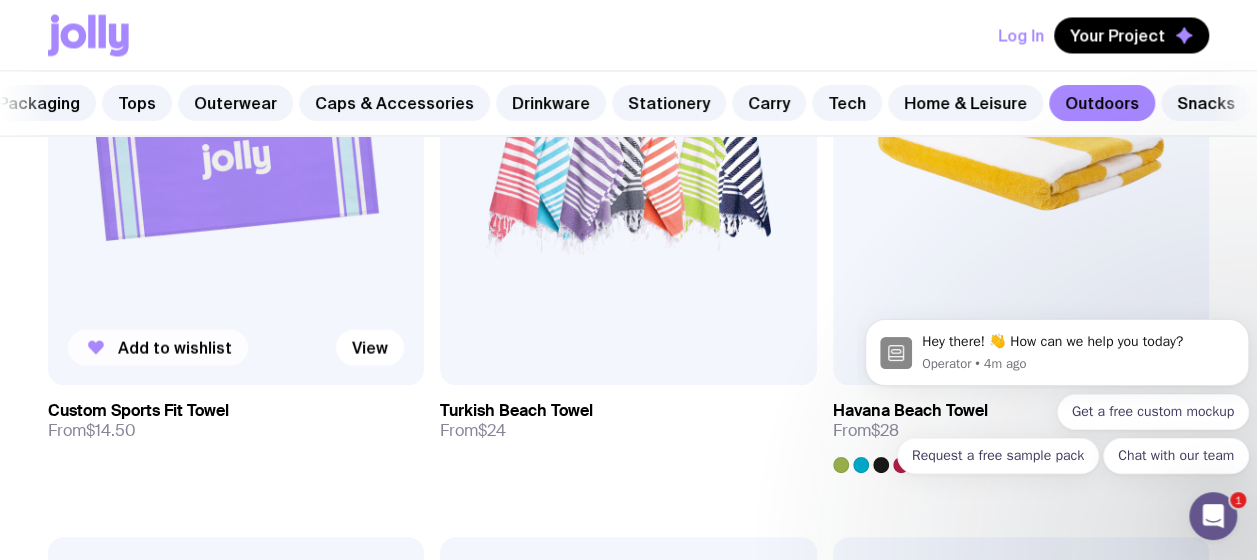click on "Add to wishlist" 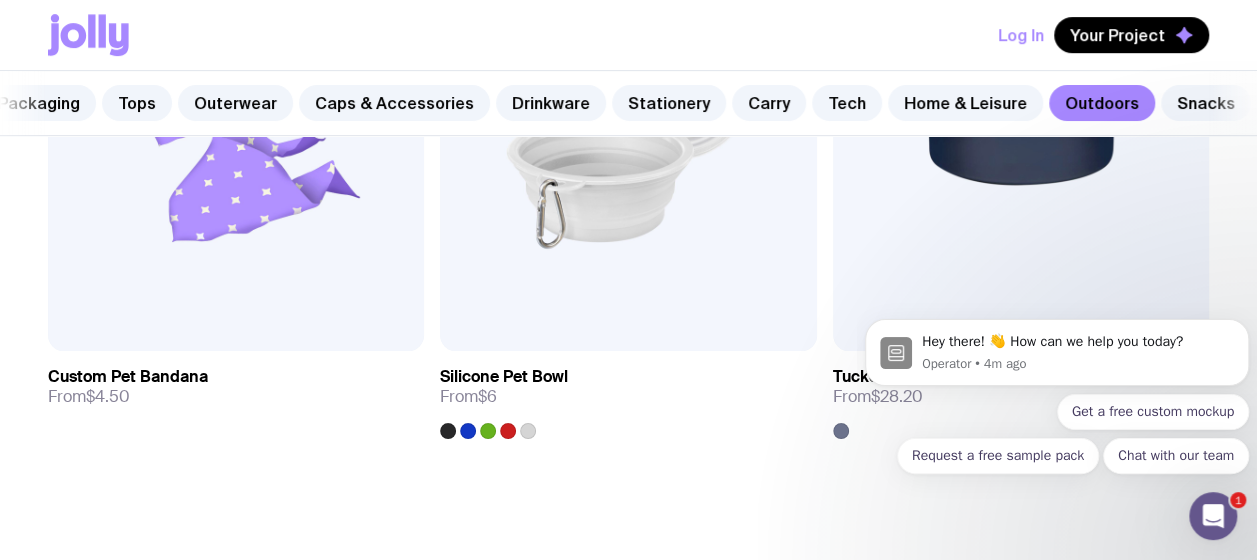 scroll, scrollTop: 4245, scrollLeft: 0, axis: vertical 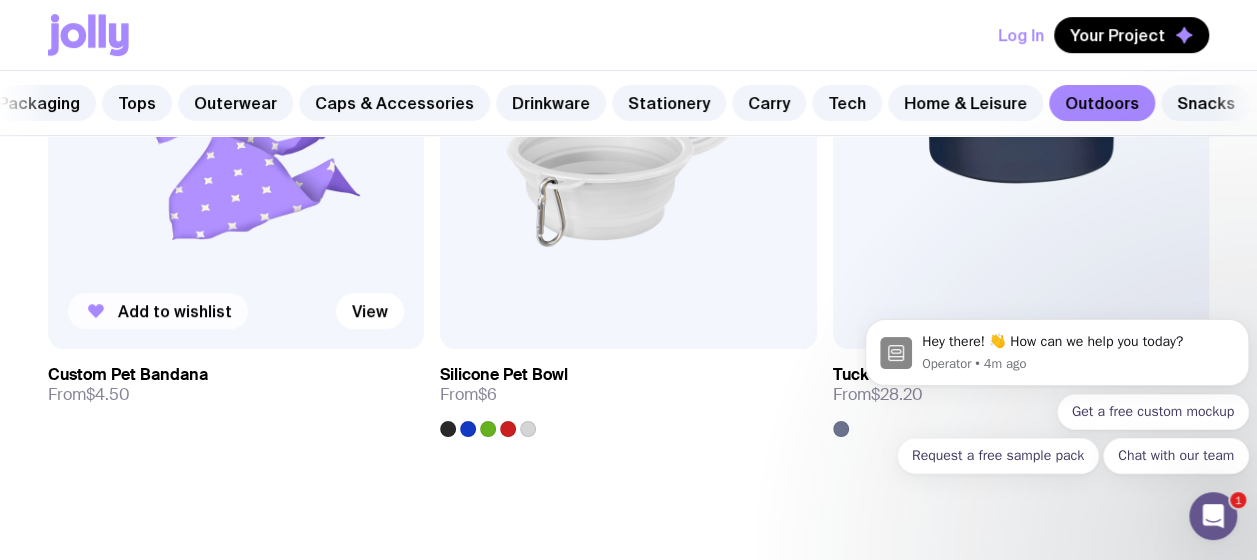 click on "Add to wishlist" 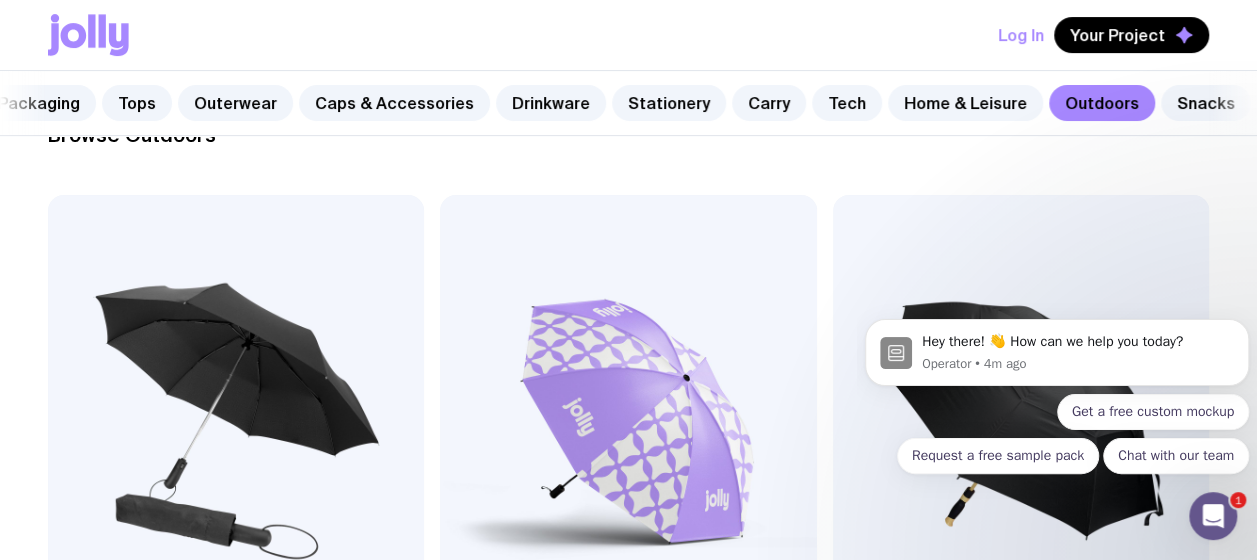 scroll, scrollTop: 0, scrollLeft: 0, axis: both 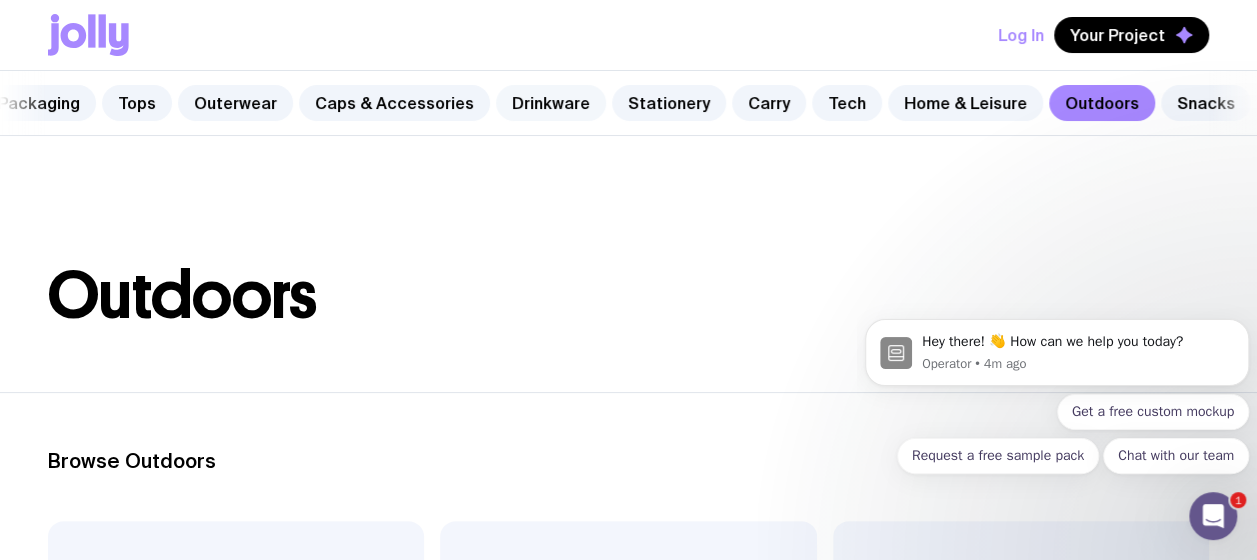 click on "Drinkware" 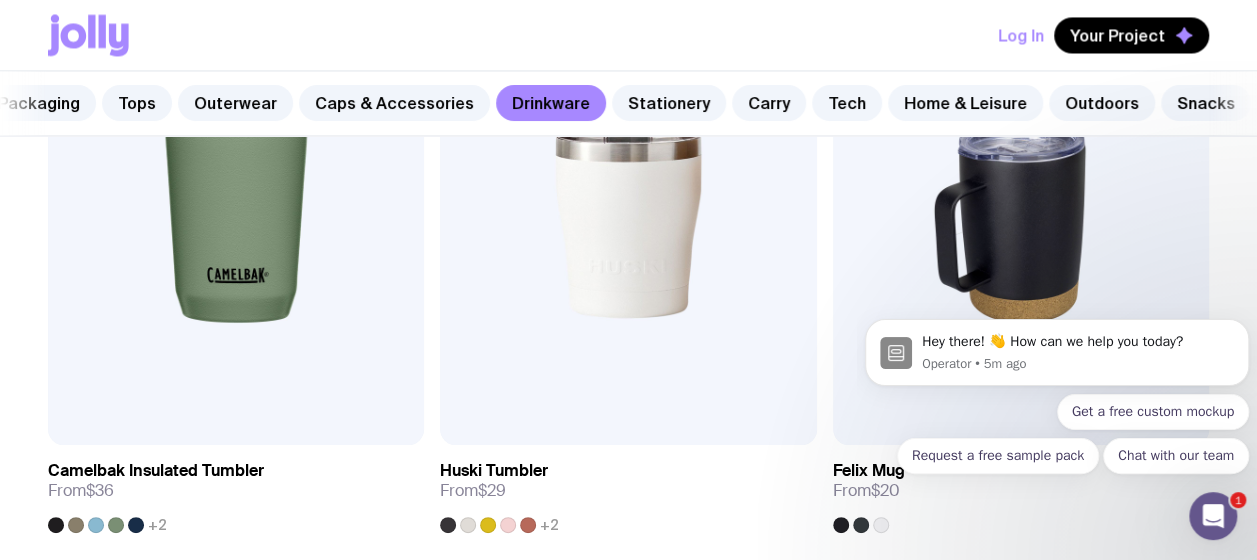 scroll, scrollTop: 1732, scrollLeft: 0, axis: vertical 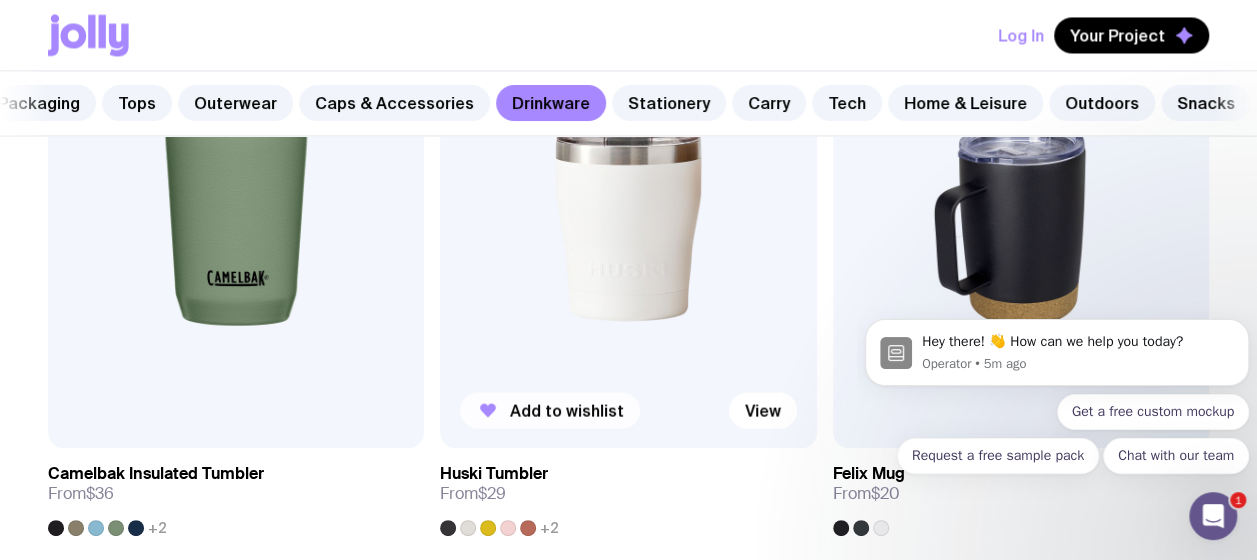 click on "Add to wishlist" at bounding box center [550, 410] 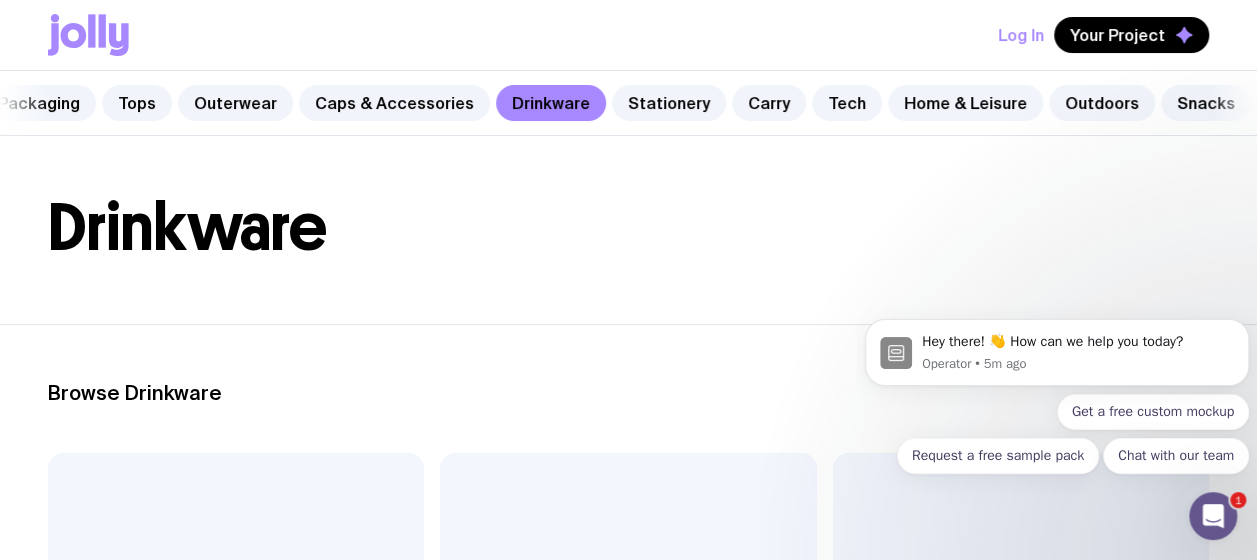 scroll, scrollTop: 0, scrollLeft: 0, axis: both 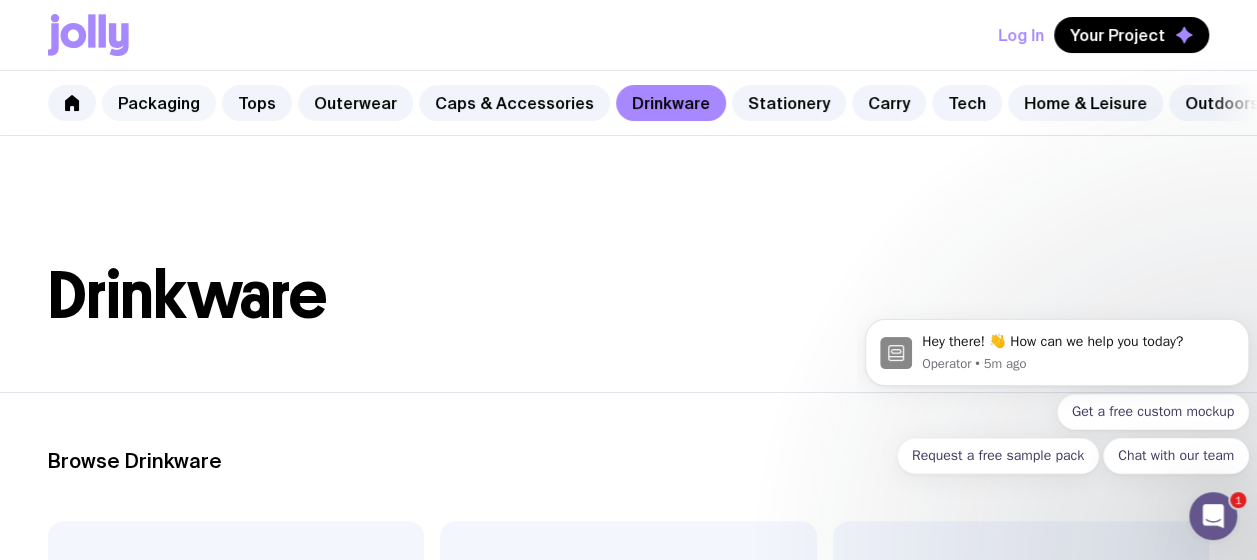 click on "Packaging" 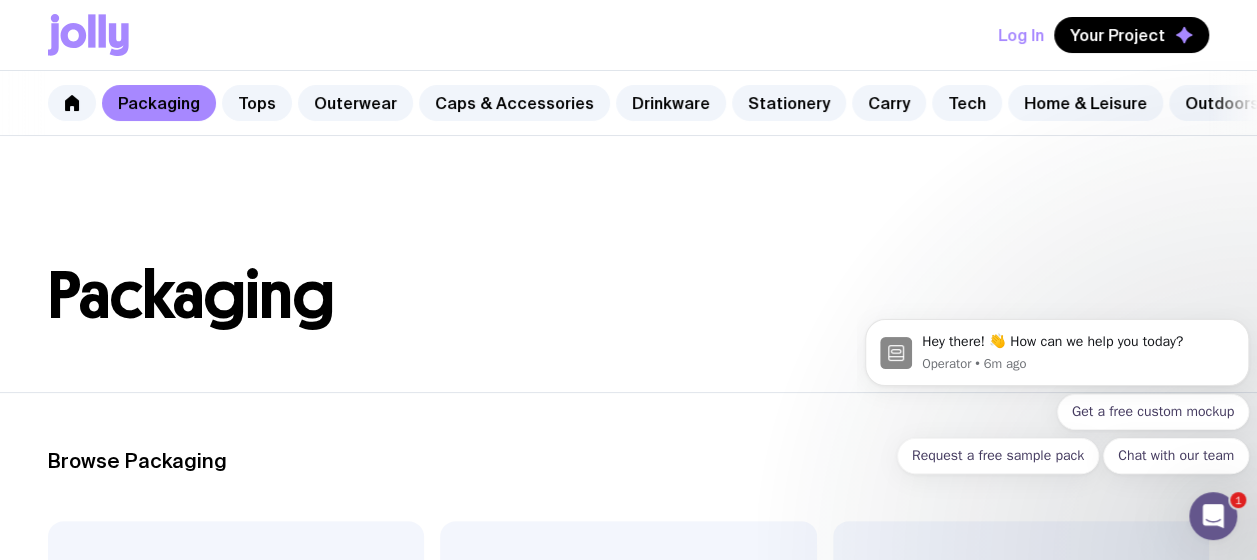click on "Log In" at bounding box center [1021, 35] 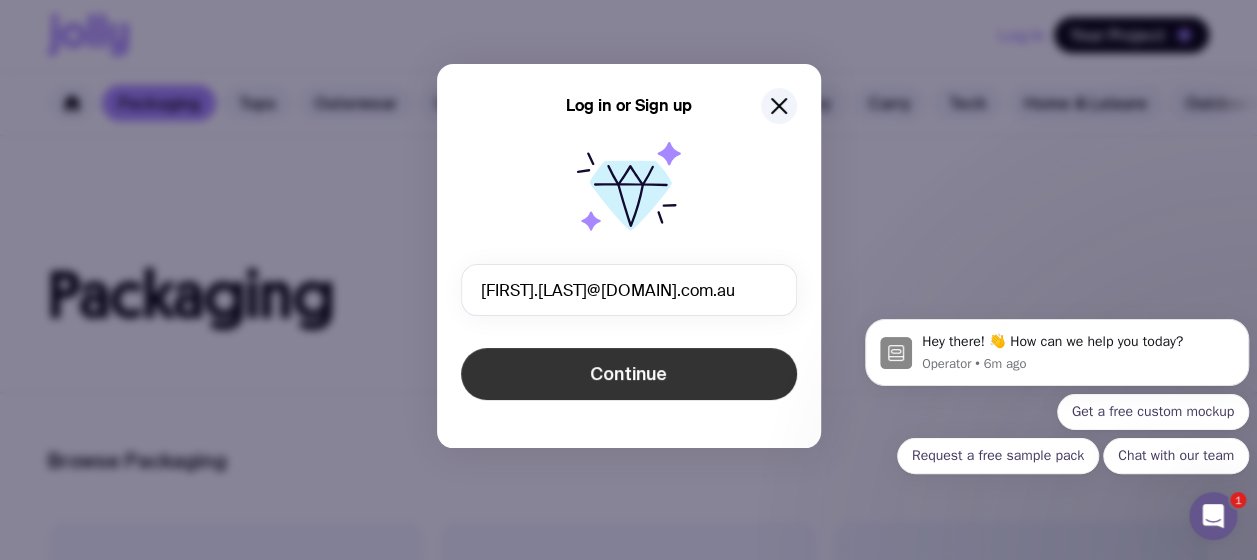 click on "Continue" at bounding box center [629, 374] 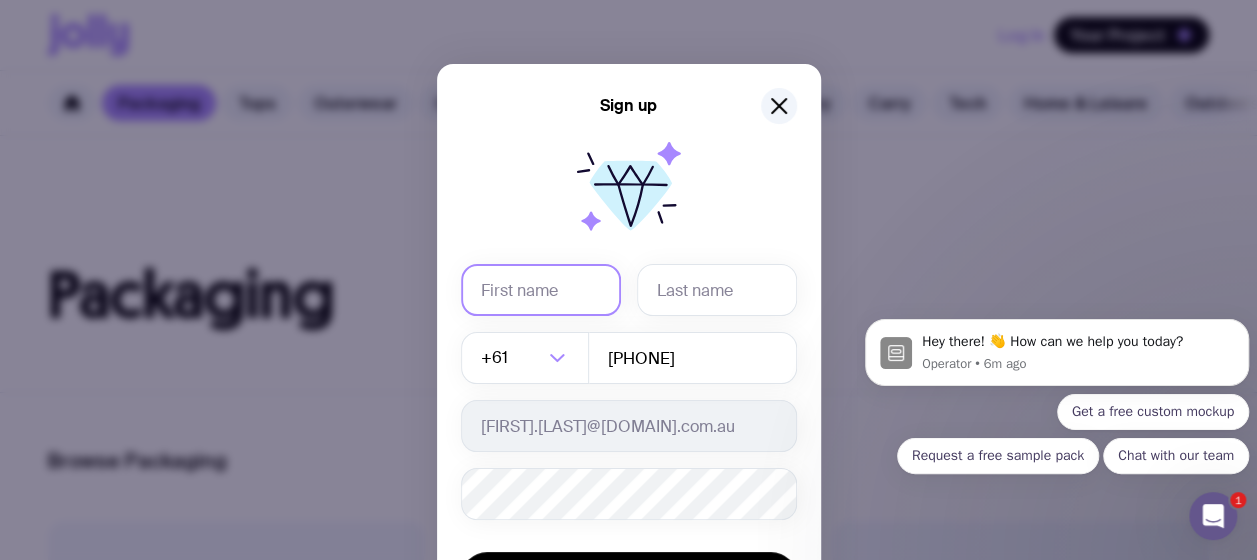 click 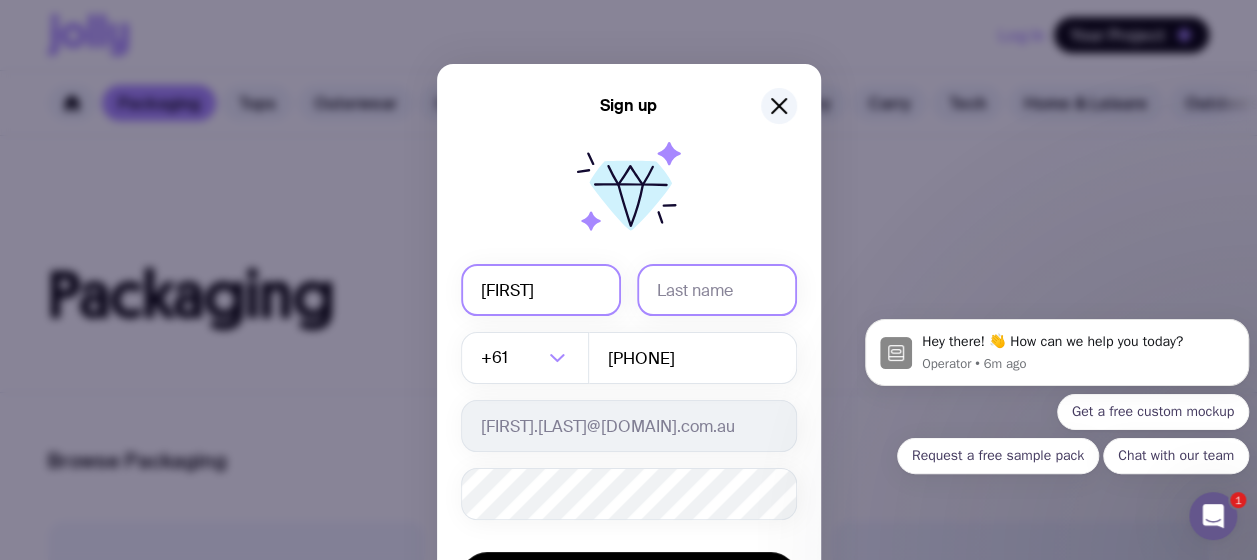 type on "[LAST]" 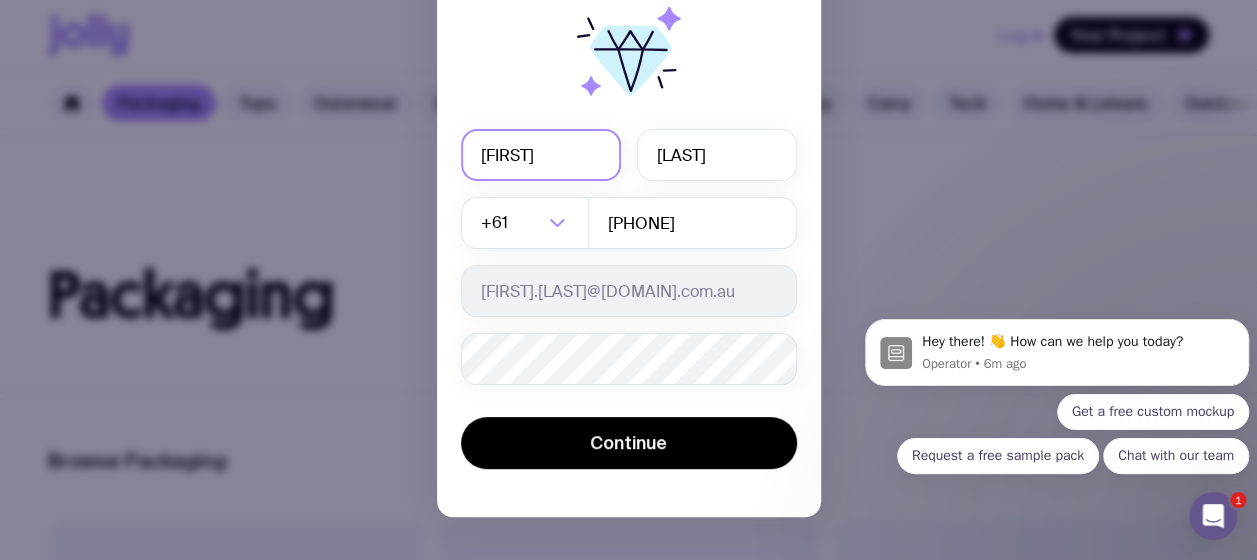 scroll, scrollTop: 156, scrollLeft: 0, axis: vertical 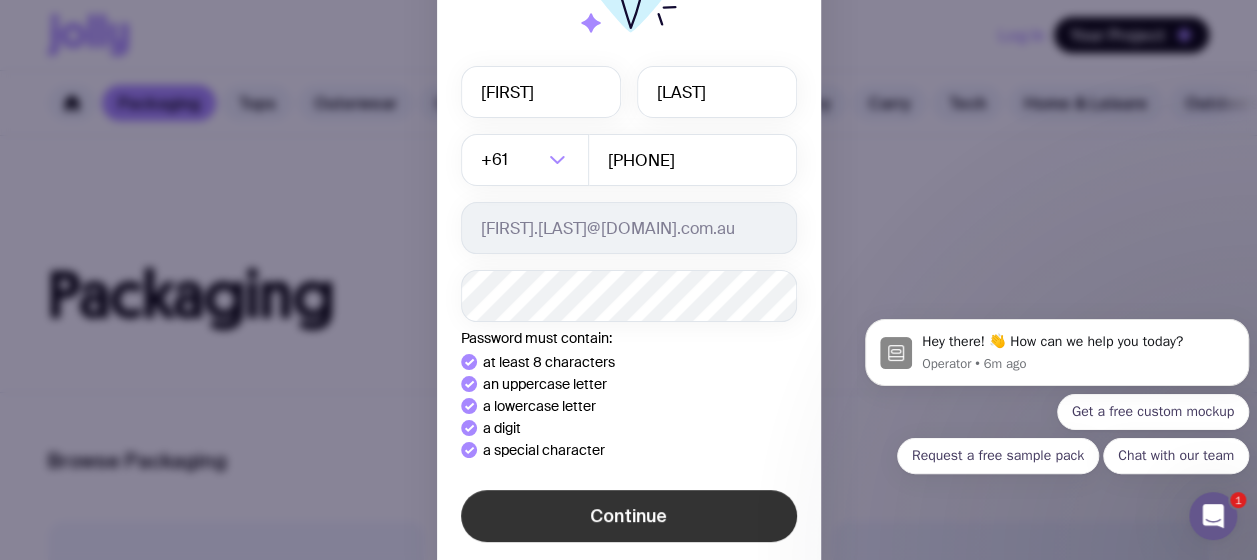 click on "Continue" 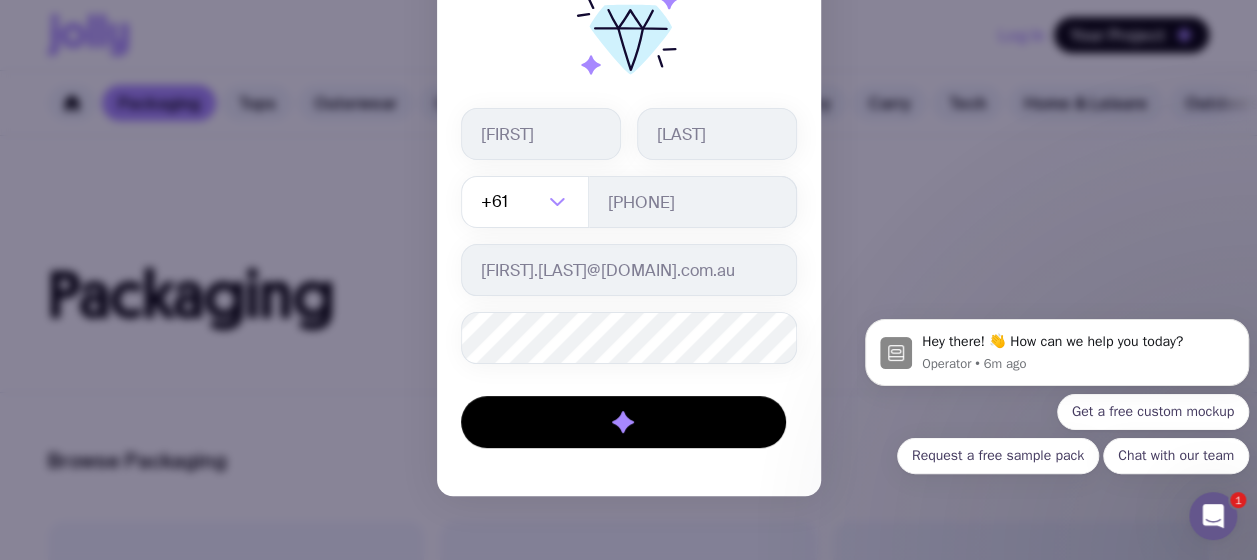 scroll, scrollTop: 156, scrollLeft: 0, axis: vertical 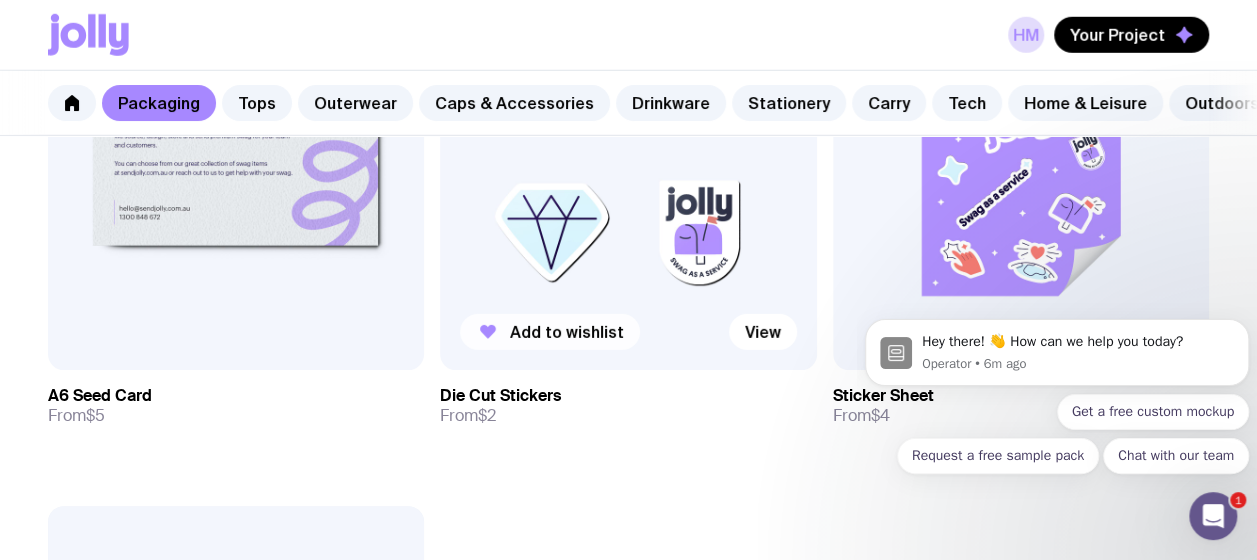 click on "Add to wishlist" 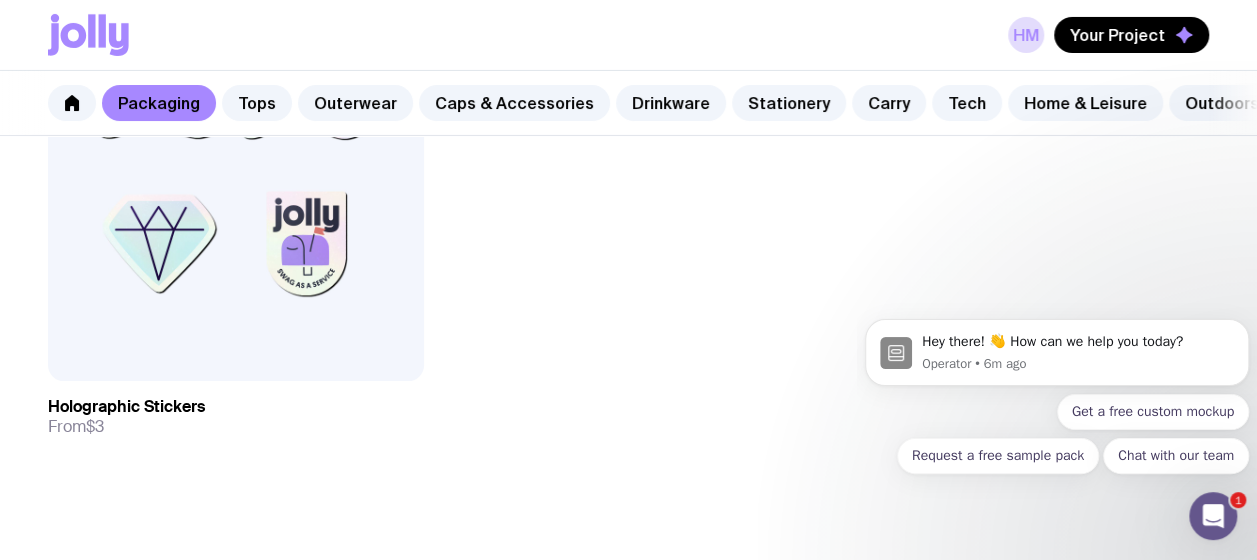 scroll, scrollTop: 3547, scrollLeft: 0, axis: vertical 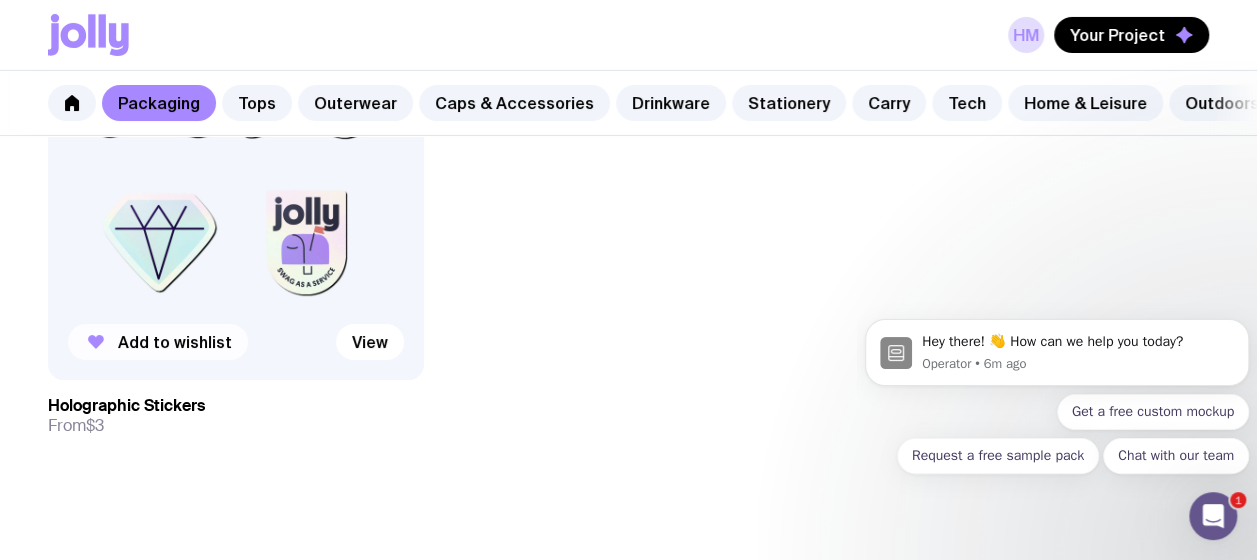 click on "Add to wishlist" 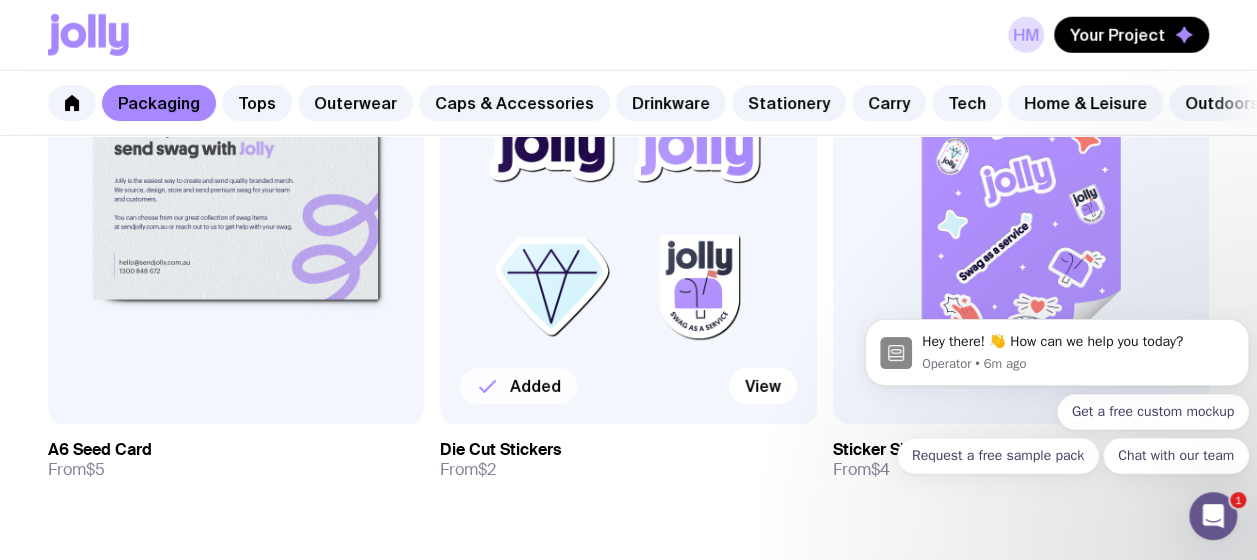 scroll, scrollTop: 2916, scrollLeft: 0, axis: vertical 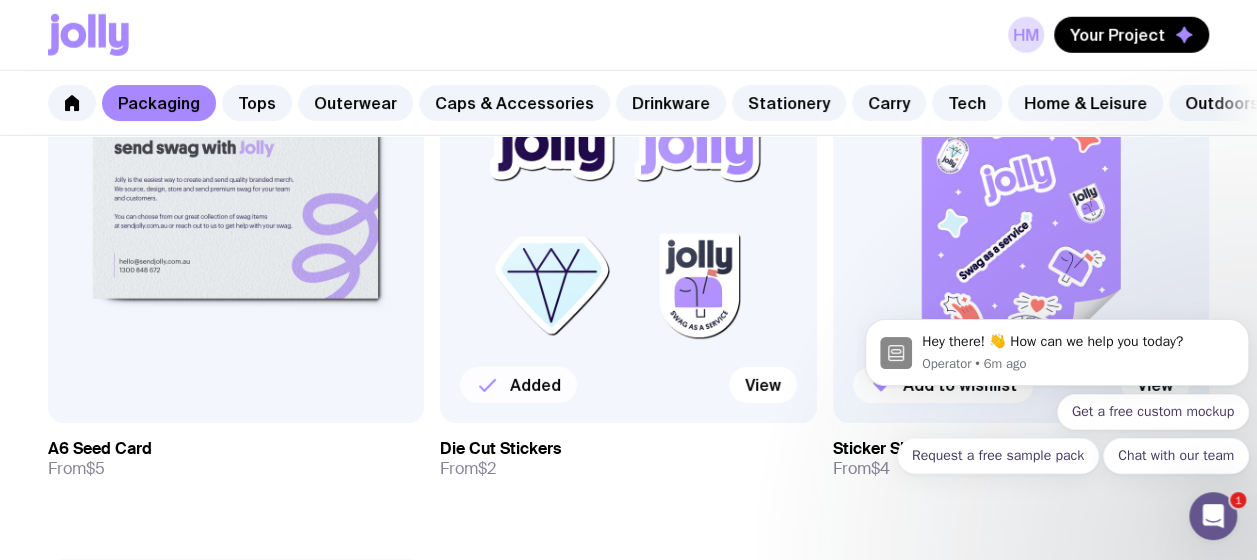 click at bounding box center (1021, 197) 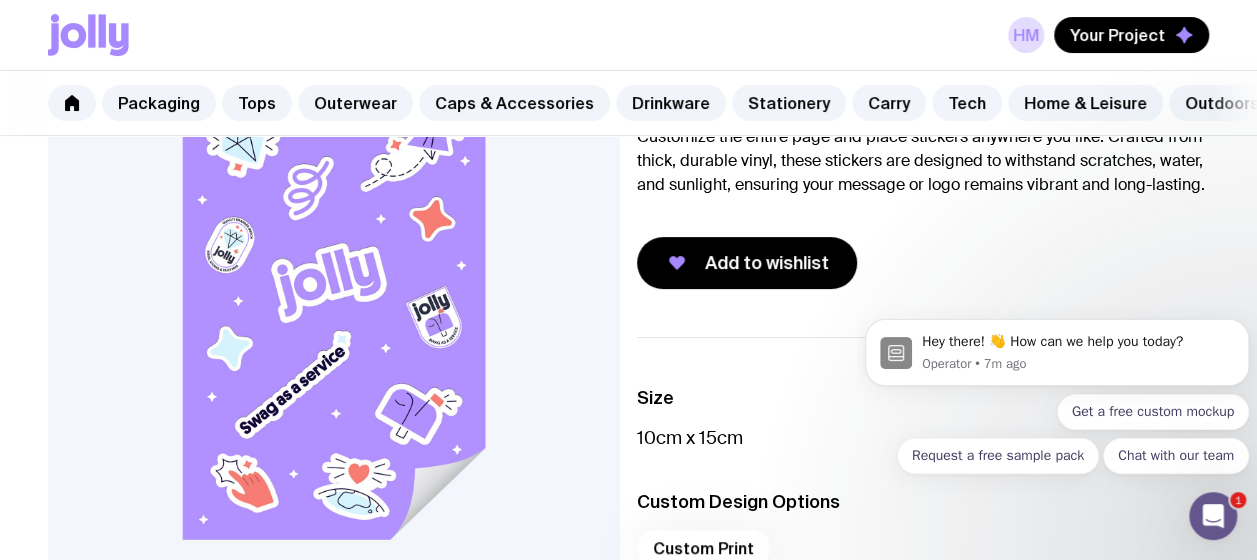 scroll, scrollTop: 0, scrollLeft: 0, axis: both 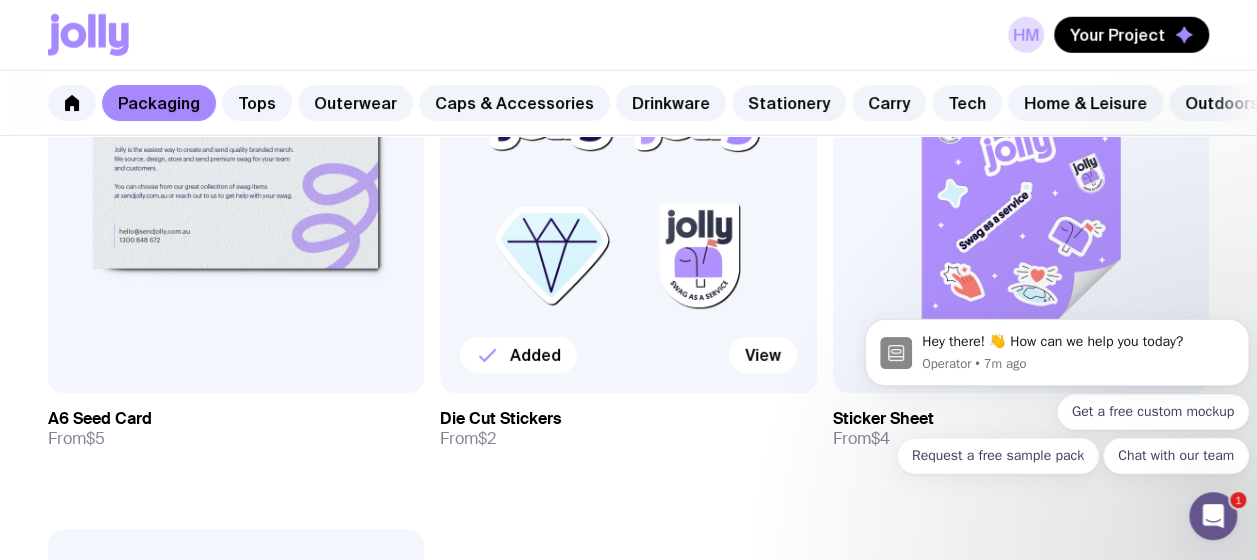 click at bounding box center (628, 167) 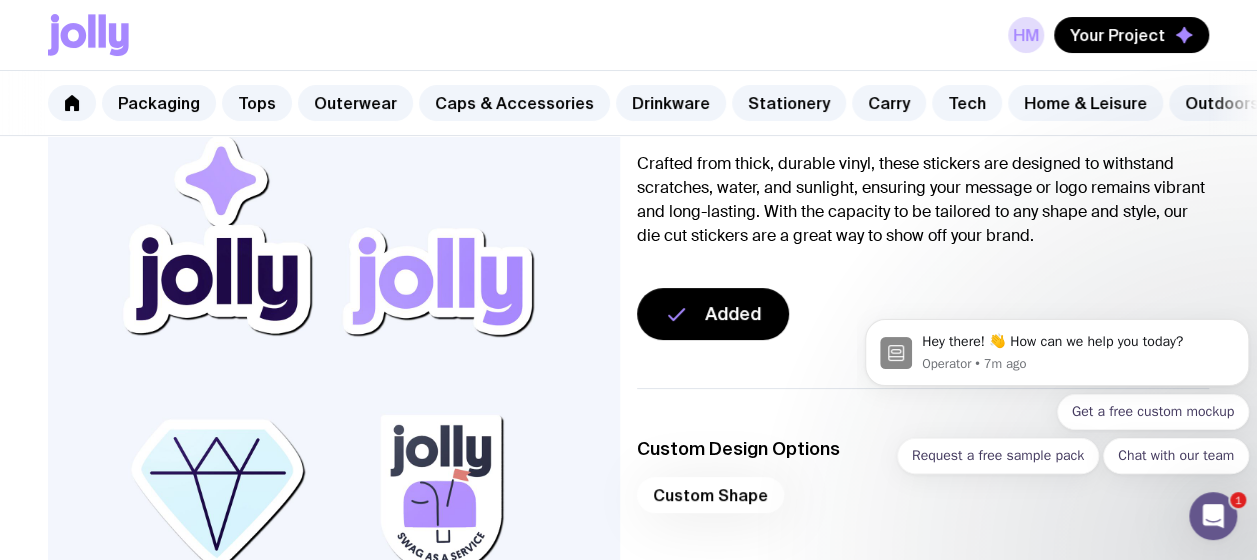 scroll, scrollTop: 0, scrollLeft: 0, axis: both 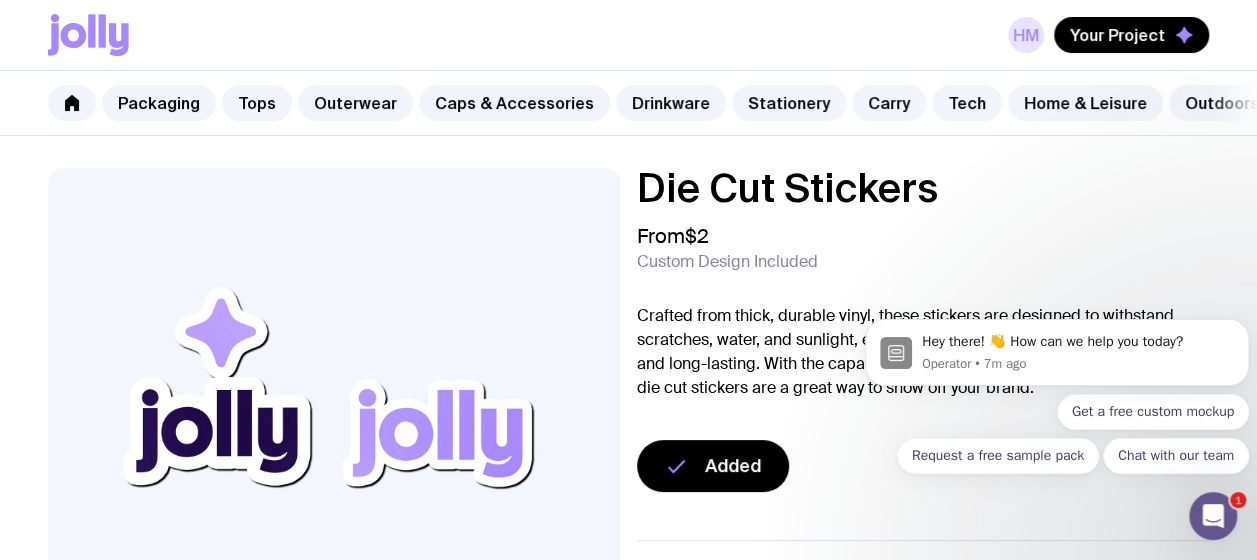 click on "HM" at bounding box center [1026, 35] 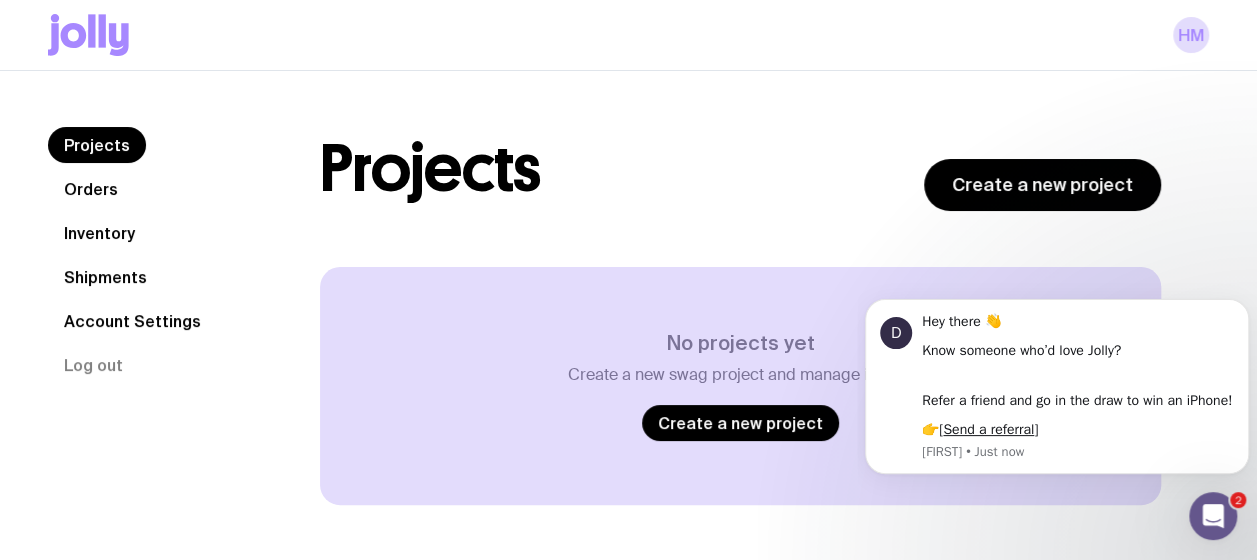 click on "Account Settings" 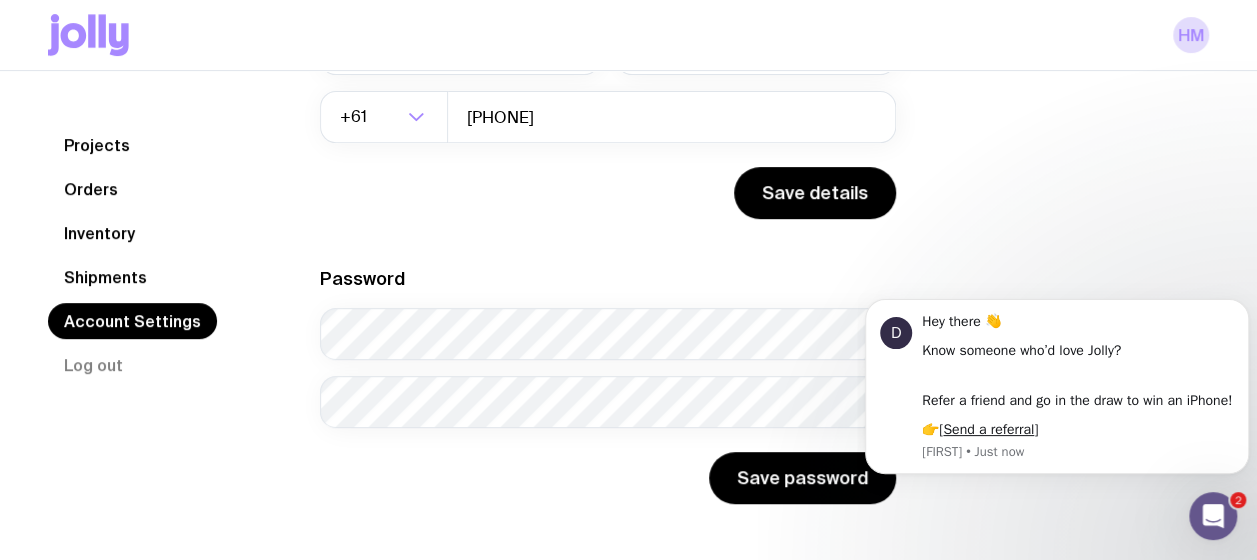 scroll, scrollTop: 0, scrollLeft: 0, axis: both 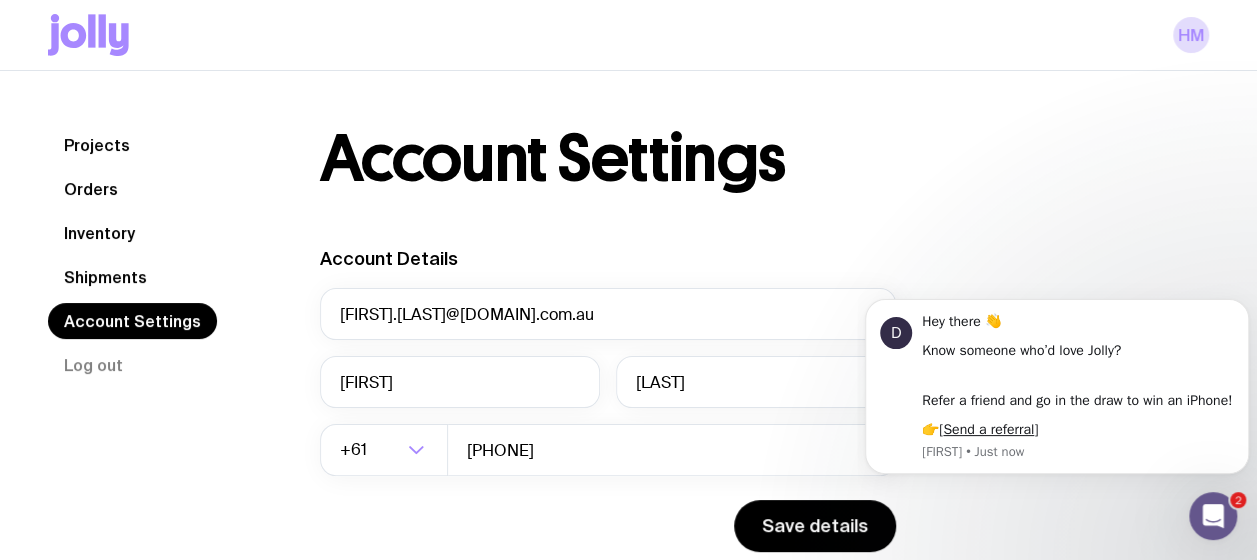 click 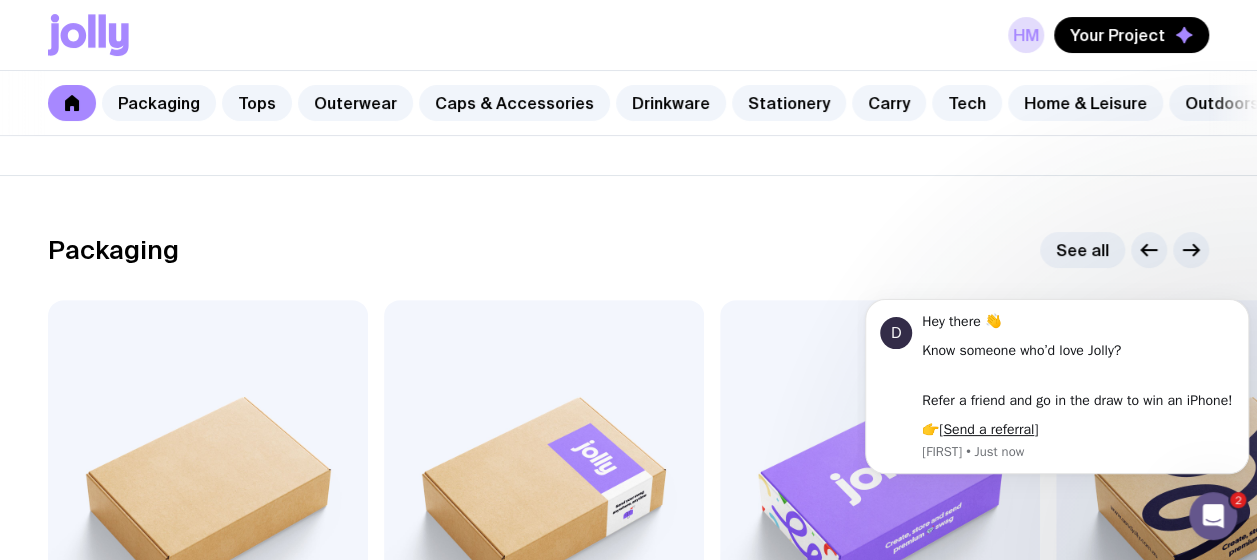 scroll, scrollTop: 0, scrollLeft: 0, axis: both 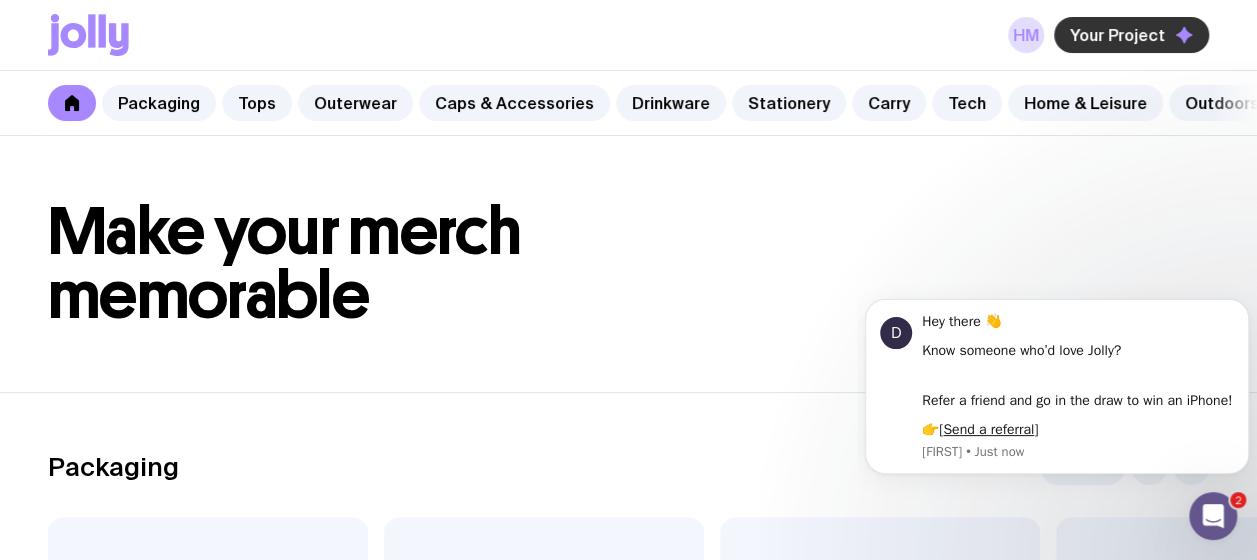 click on "Your Project" 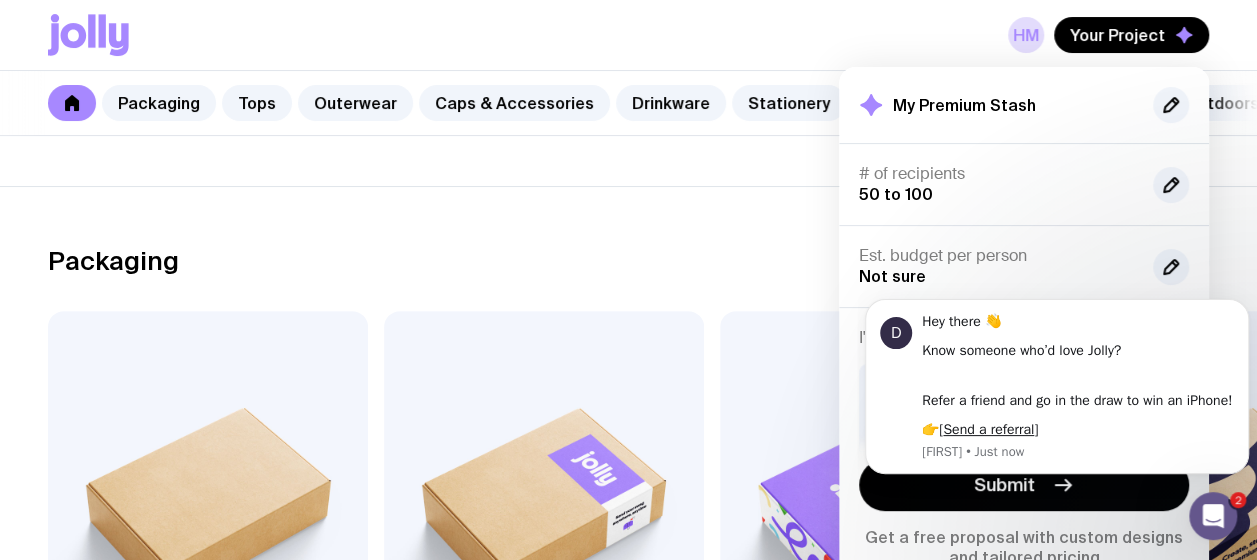 scroll, scrollTop: 209, scrollLeft: 0, axis: vertical 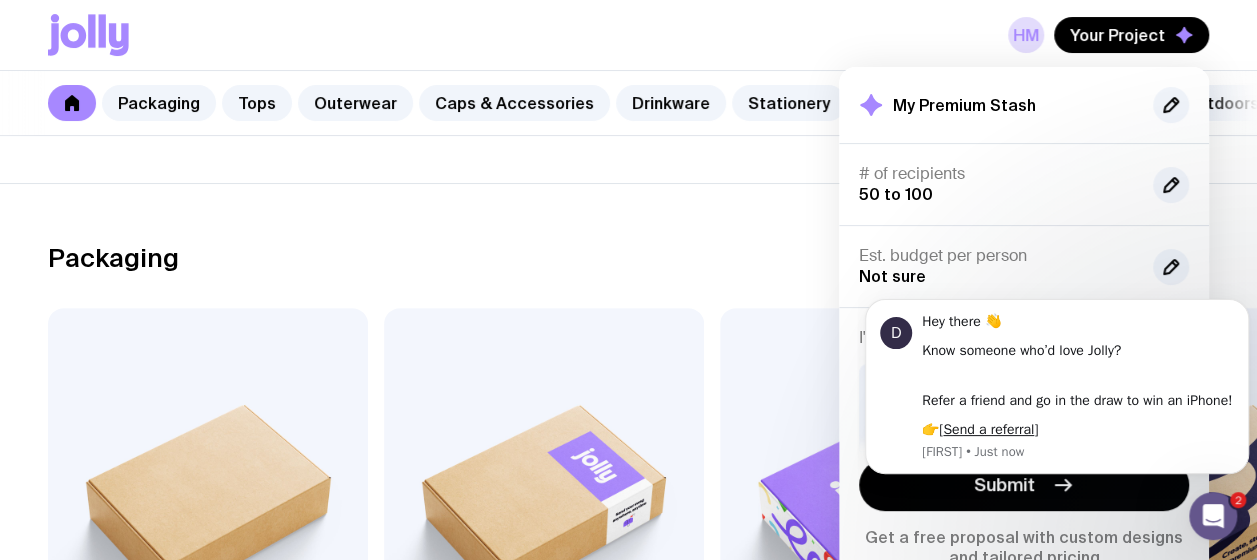 click on "Packaging  See all  Add to wishlist View Kraft Mailer From  $4.25 Add to wishlist View Kraft Mailer with Sticker From  $7 Add to wishlist View Custom Mailer From  $11 Add to wishlist View Custom Kraft Mailer From  $10 Add to wishlist View Double Sided-Mailer From  $14 Add to wishlist View Holographic Mailer From  $8 Add to wishlist View Magnetic Flap Box From  $9 Add to wishlist View Custom Mailer Bag From  $3.75" 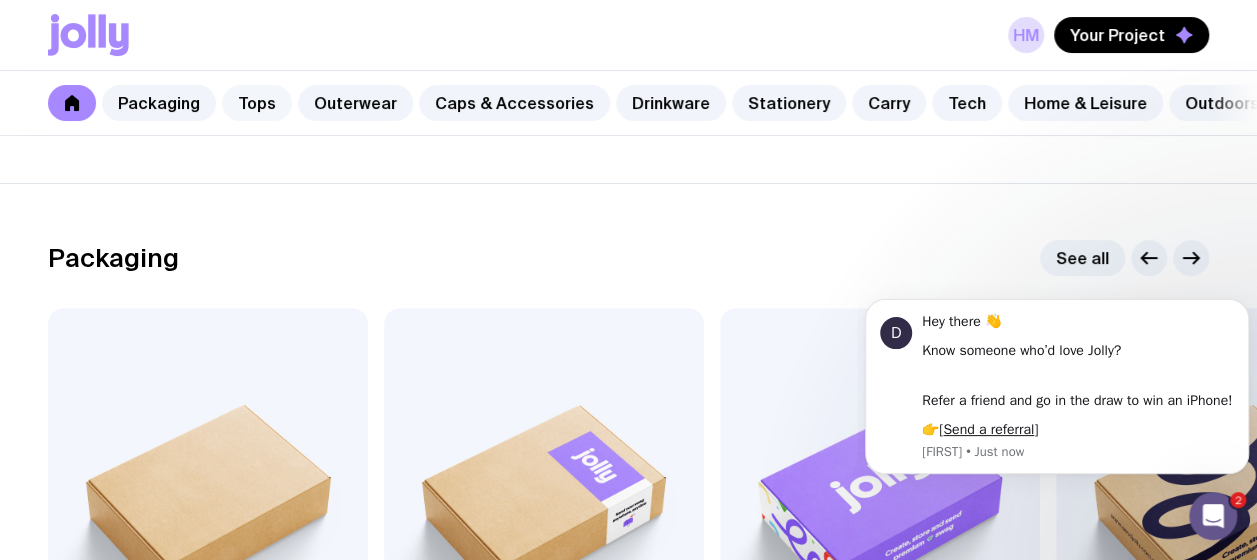 click on "Tops" 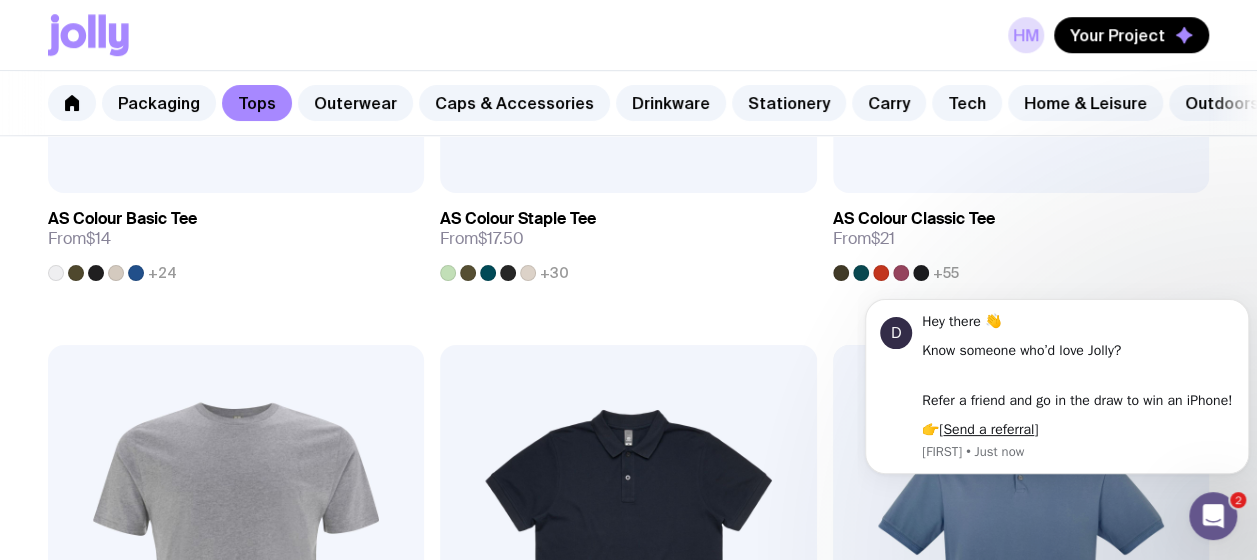 scroll, scrollTop: 753, scrollLeft: 0, axis: vertical 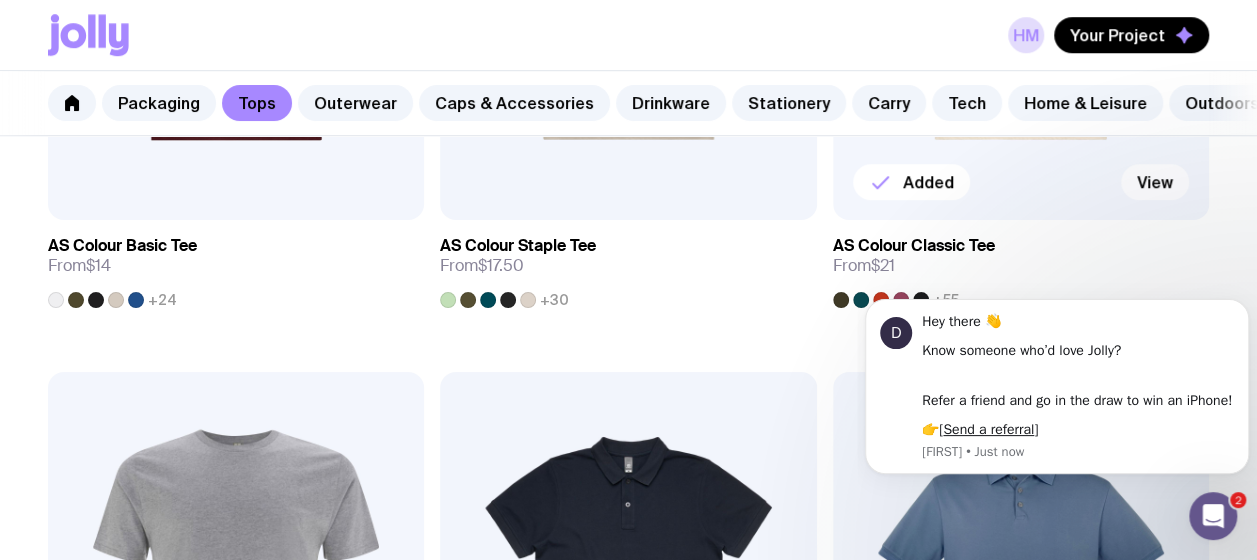 click on "View" at bounding box center (1155, 182) 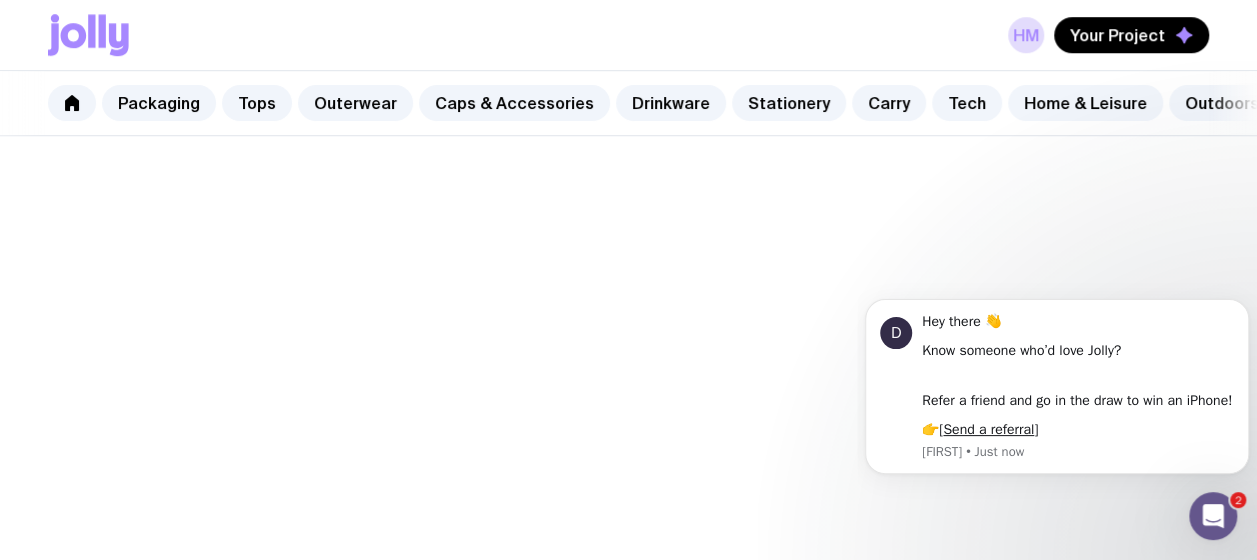 scroll, scrollTop: 0, scrollLeft: 0, axis: both 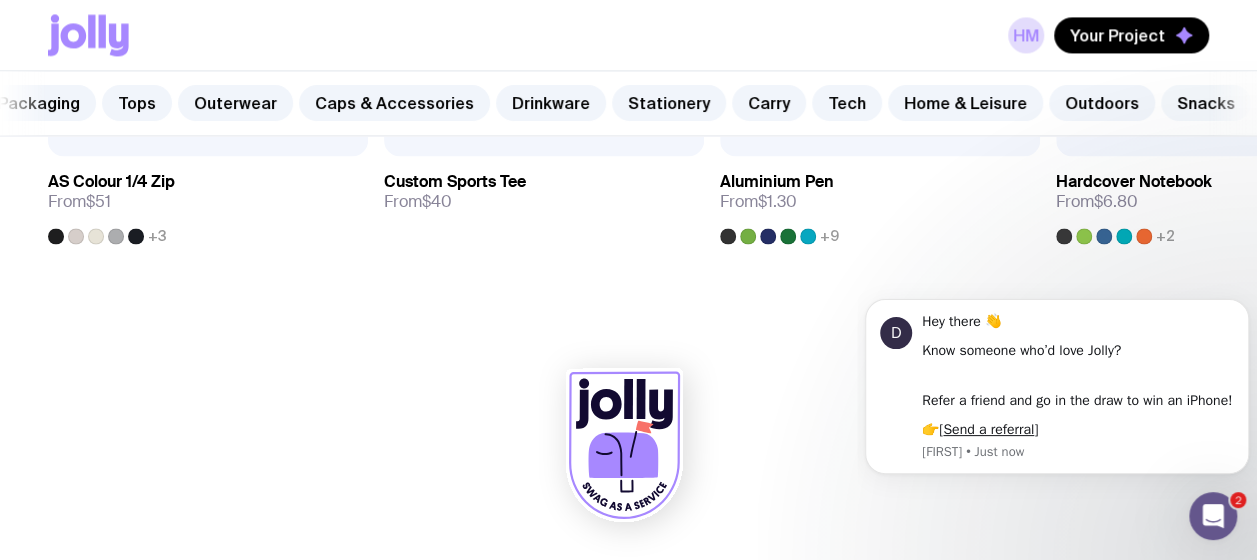 click on "Snacks" 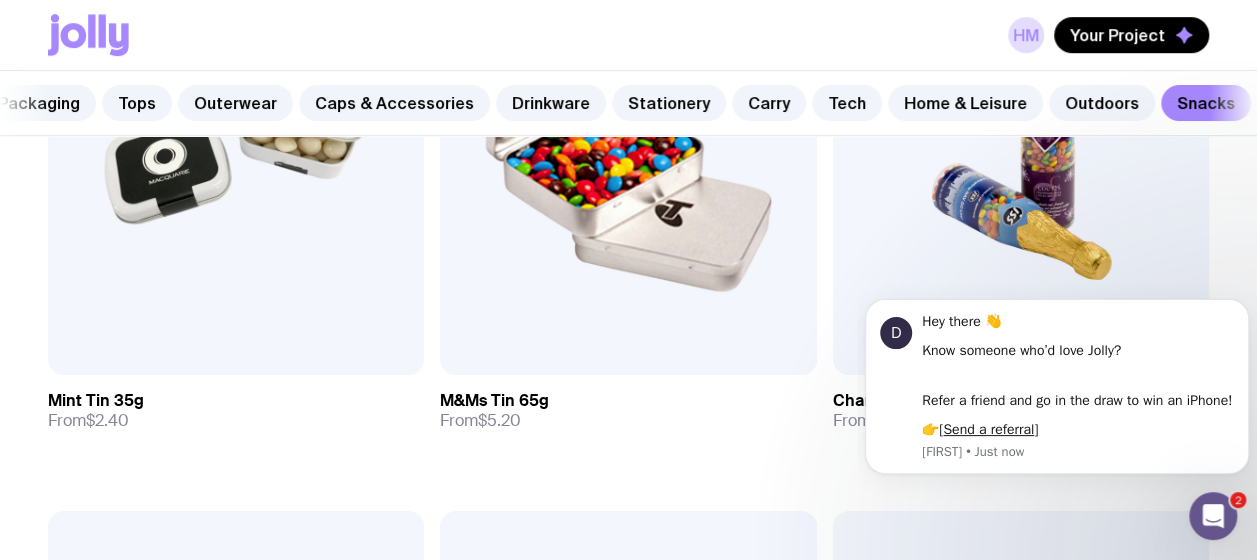 scroll, scrollTop: 0, scrollLeft: 0, axis: both 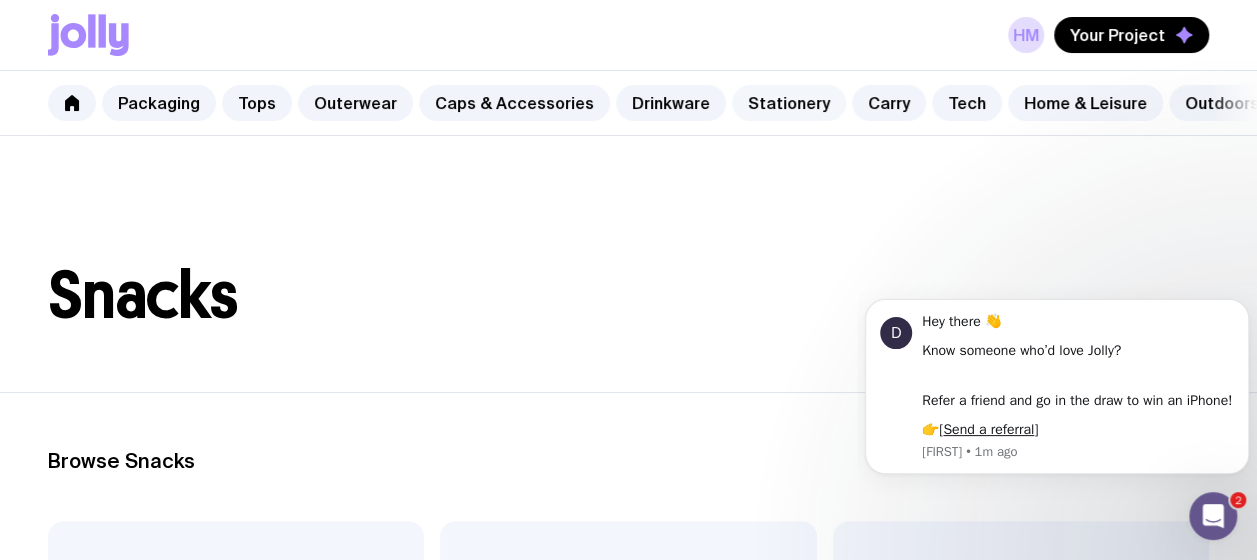 click on "Stationery" 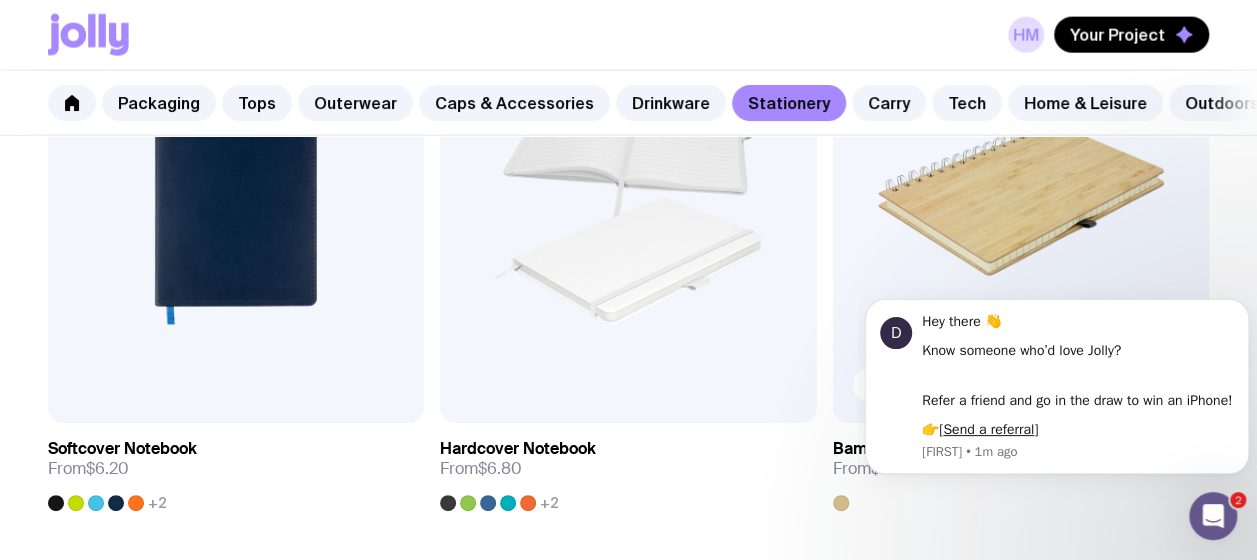 scroll, scrollTop: 2359, scrollLeft: 0, axis: vertical 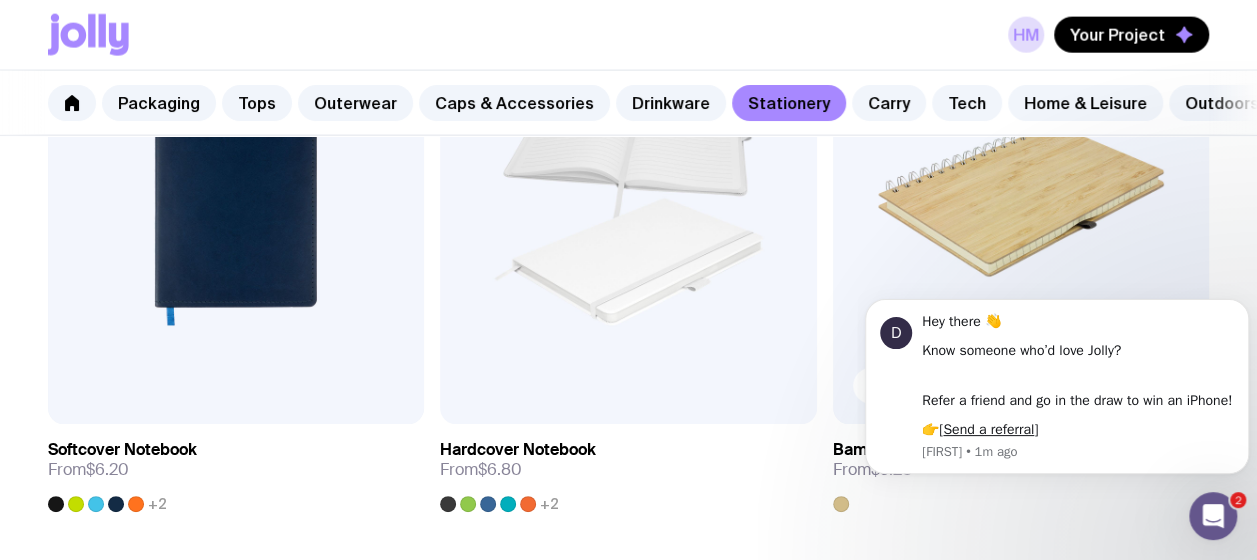 click at bounding box center [1021, 199] 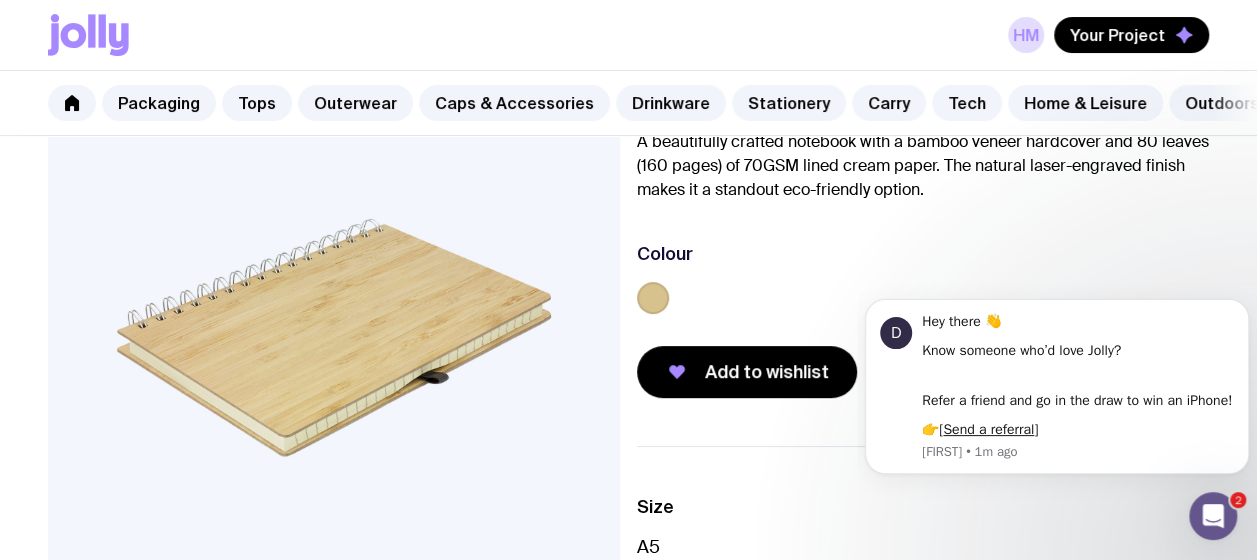 scroll, scrollTop: 0, scrollLeft: 0, axis: both 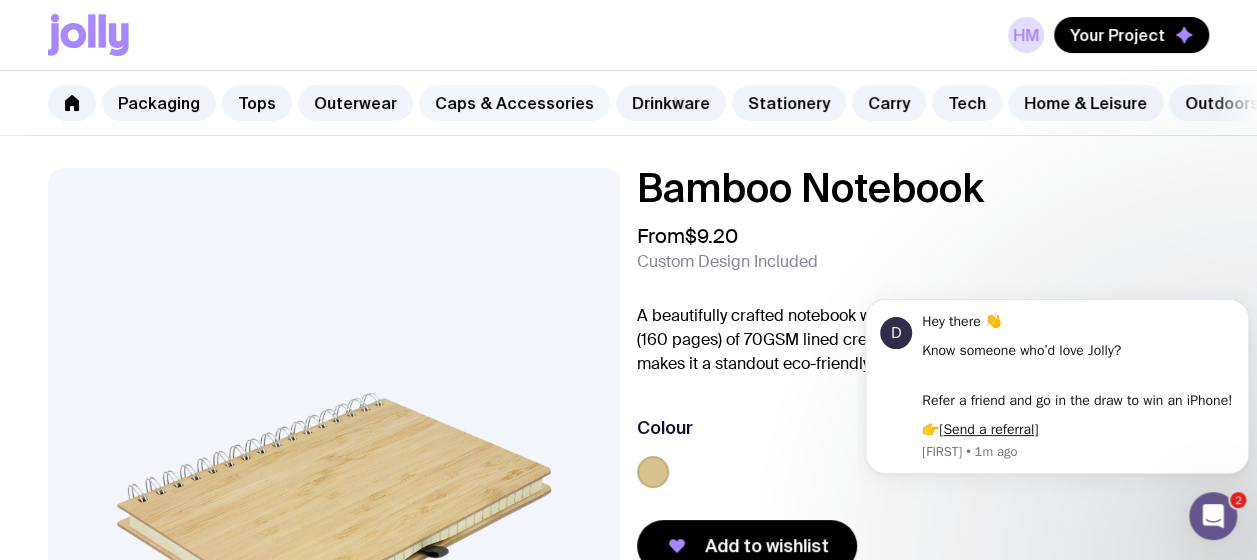 click on "Caps & Accessories" 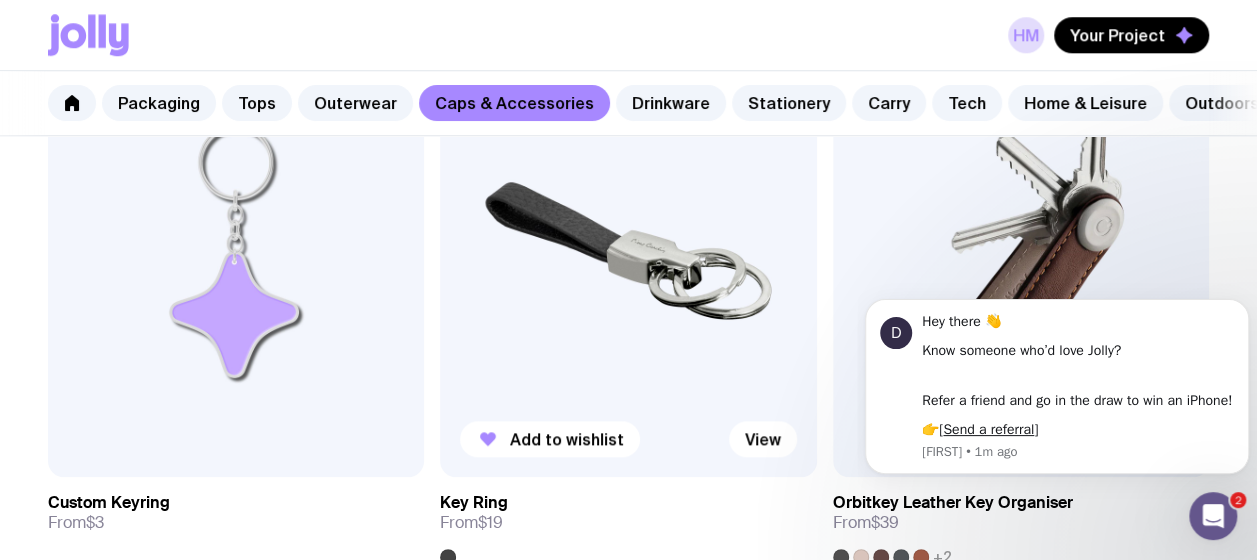 scroll, scrollTop: 4755, scrollLeft: 0, axis: vertical 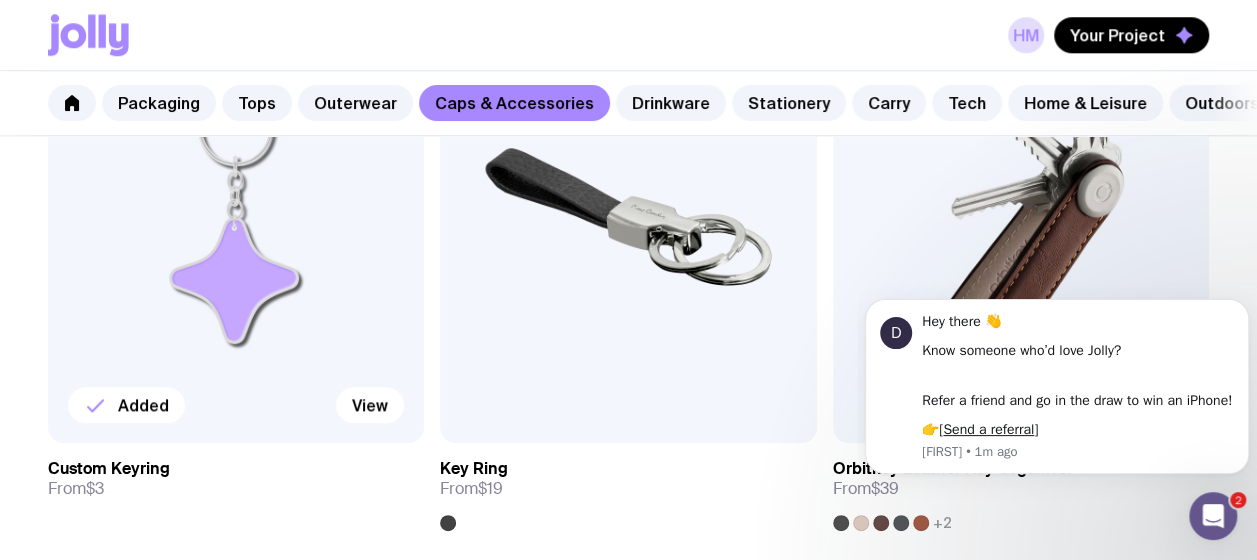 click at bounding box center [236, 217] 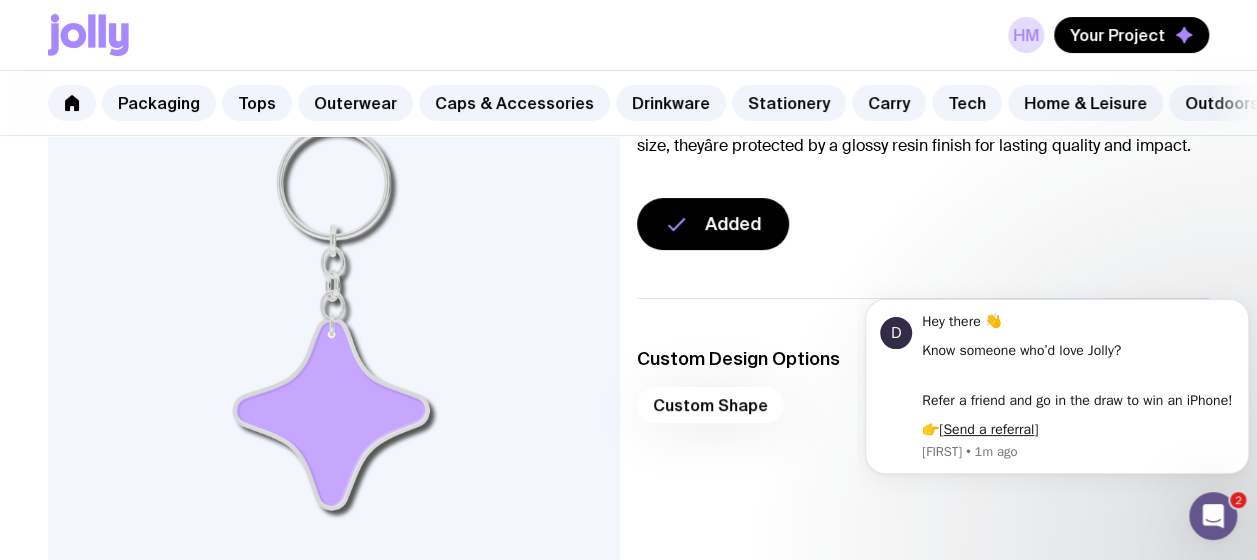 scroll, scrollTop: 0, scrollLeft: 0, axis: both 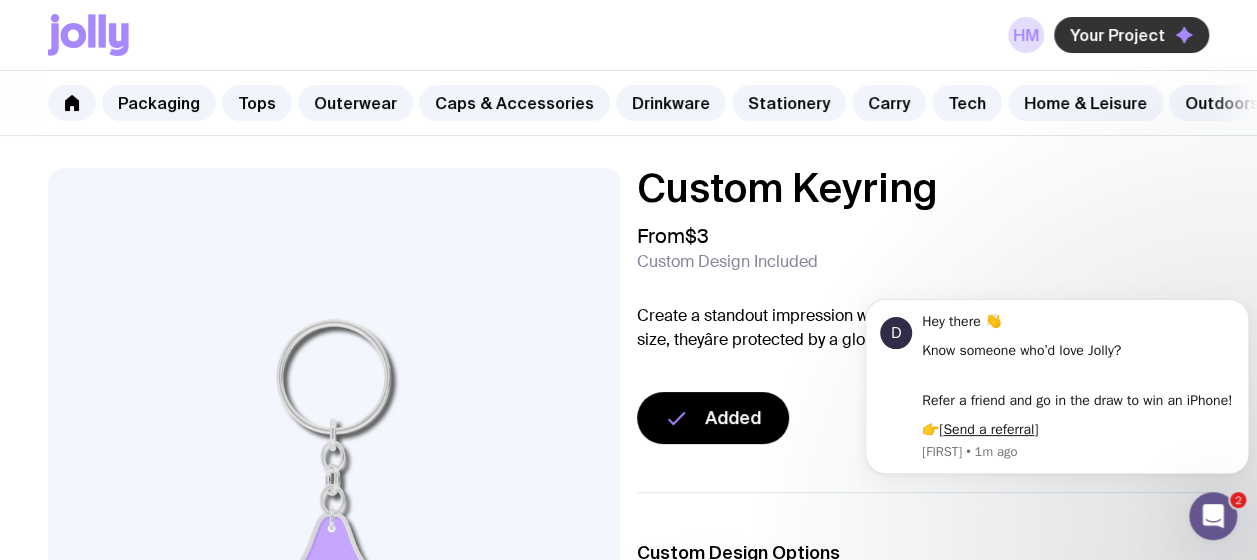 click on "Your Project" 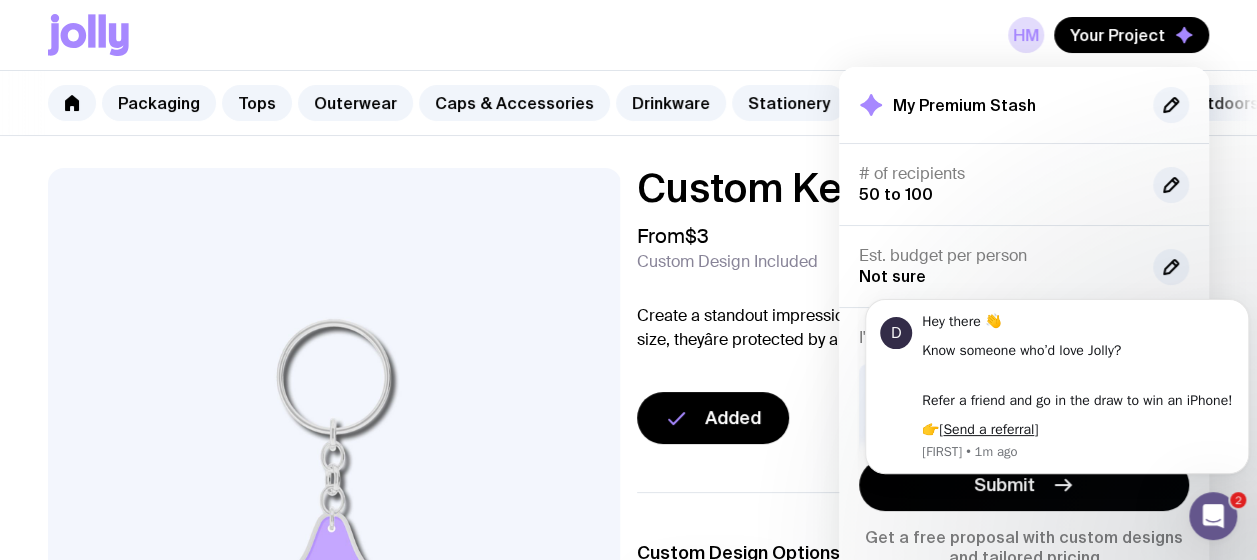 click 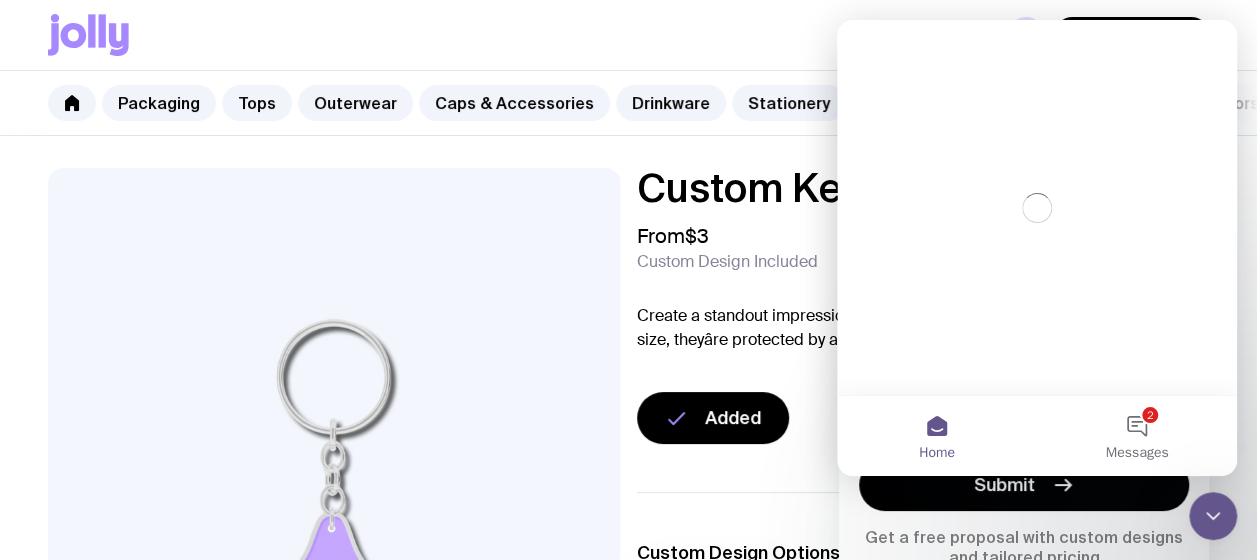 scroll, scrollTop: 0, scrollLeft: 0, axis: both 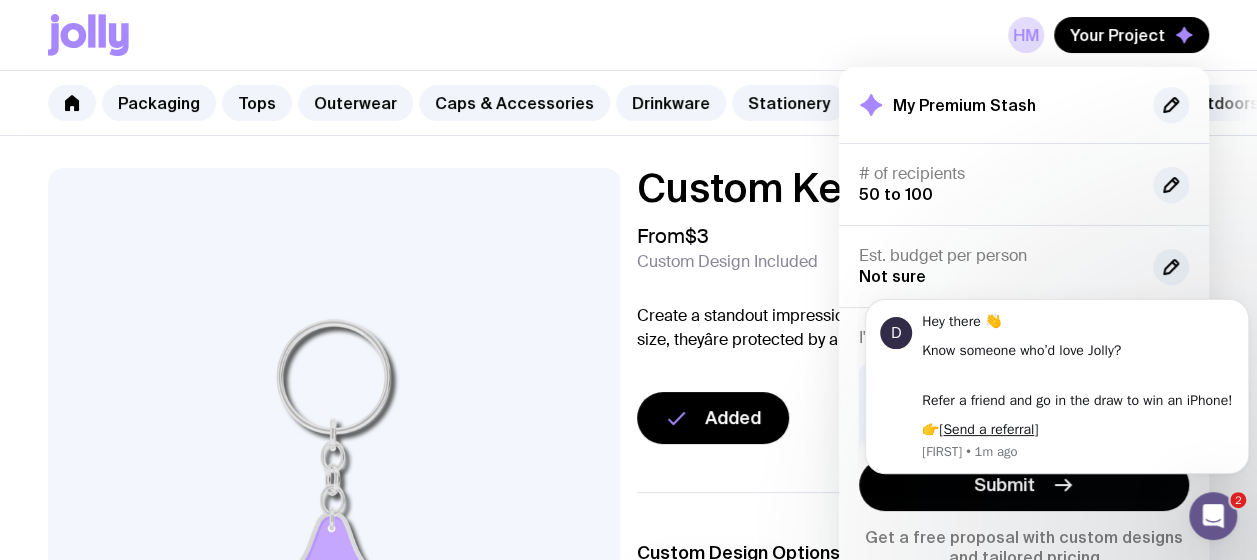 click 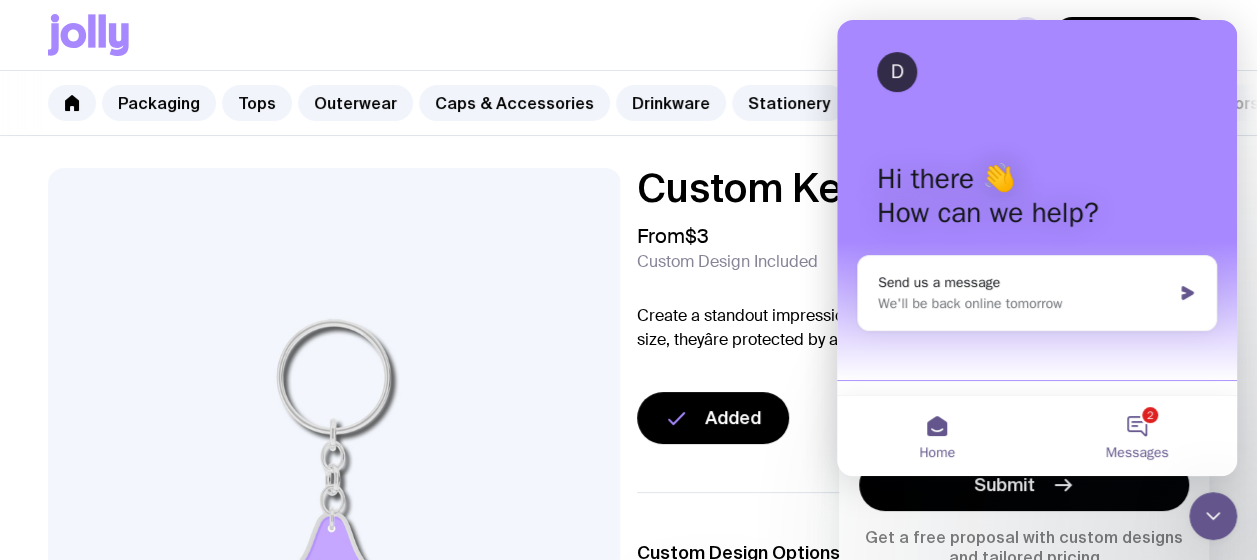 click on "2 Messages" at bounding box center [1137, 436] 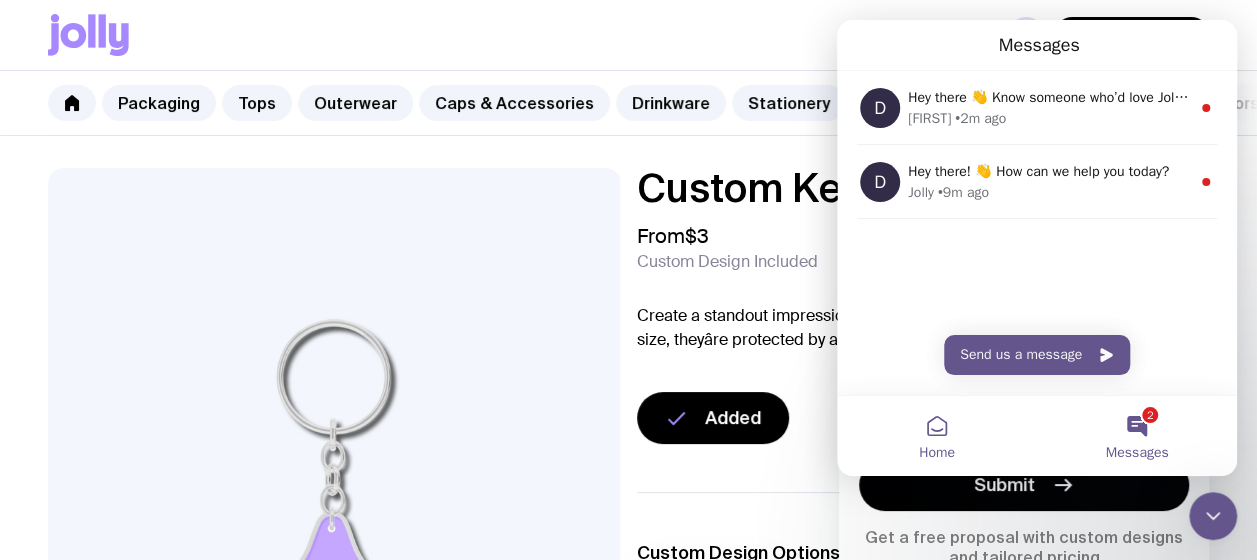 click on "Home" at bounding box center (937, 436) 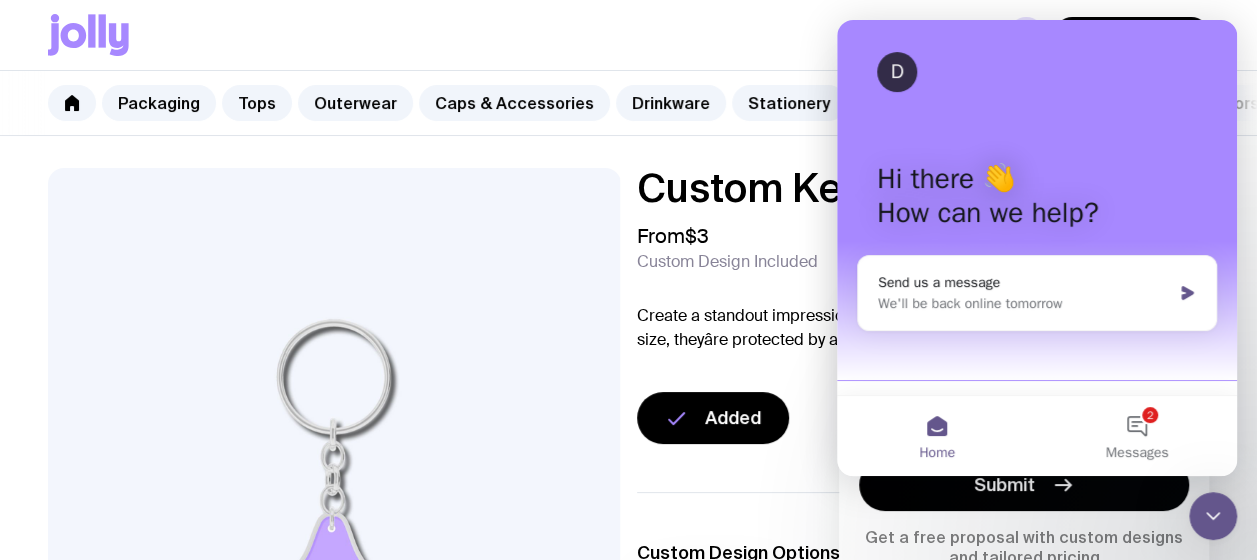 click at bounding box center (334, 511) 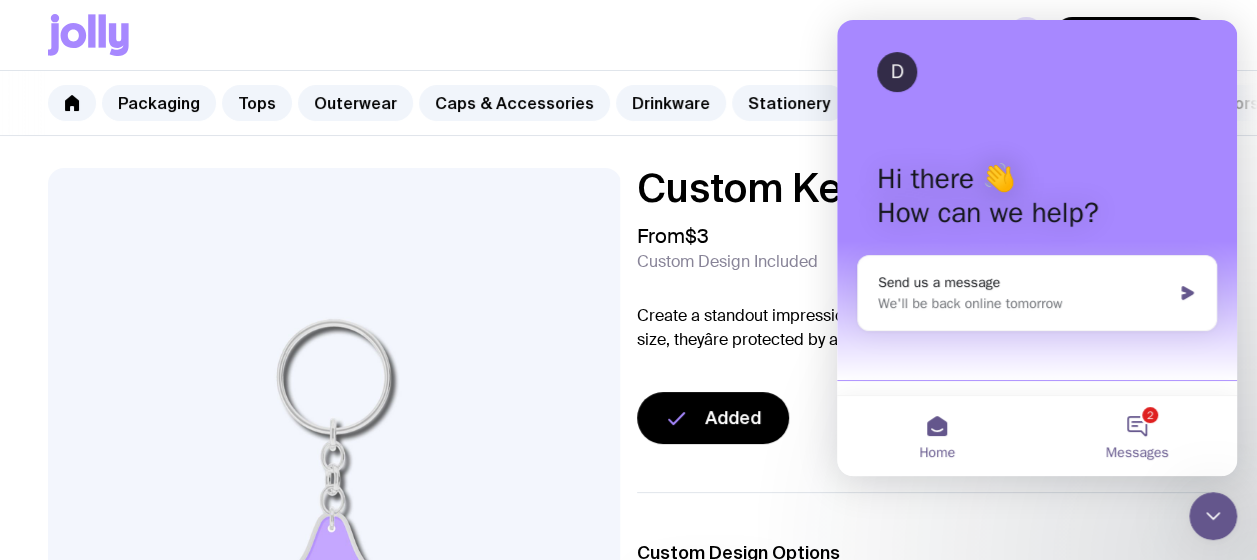 click on "2 Messages" at bounding box center (1137, 436) 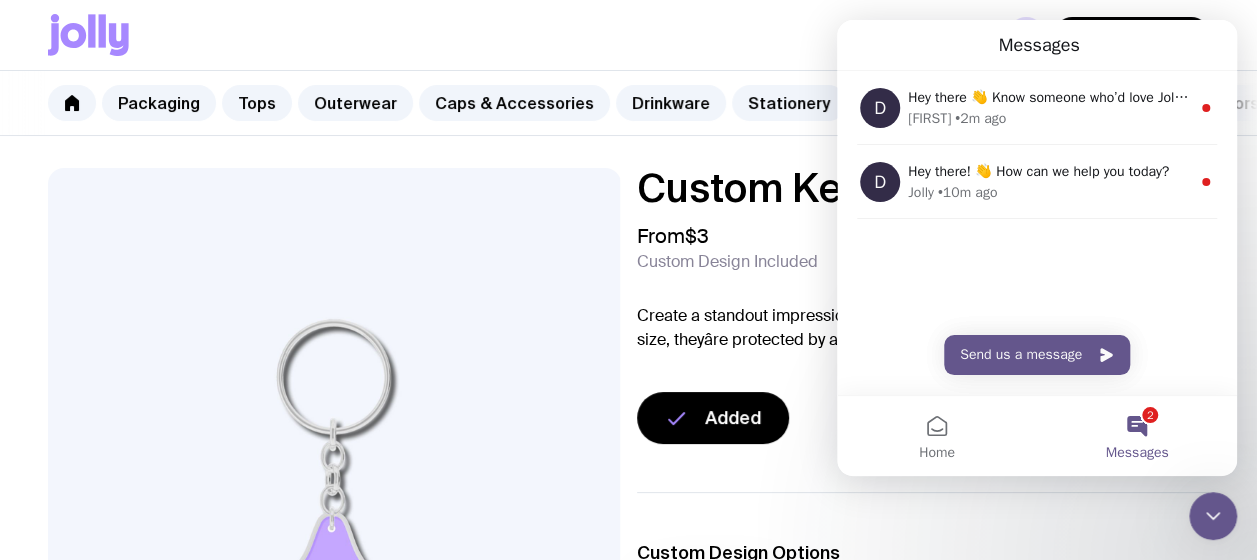 click on "Custom Keyring From  $3  Custom Design Included  Create a standout impression with Custom Keyrings. Available in any shape or size, theyâre protected by a glossy resin finish for lasting quality and impact. Added" at bounding box center [923, 306] 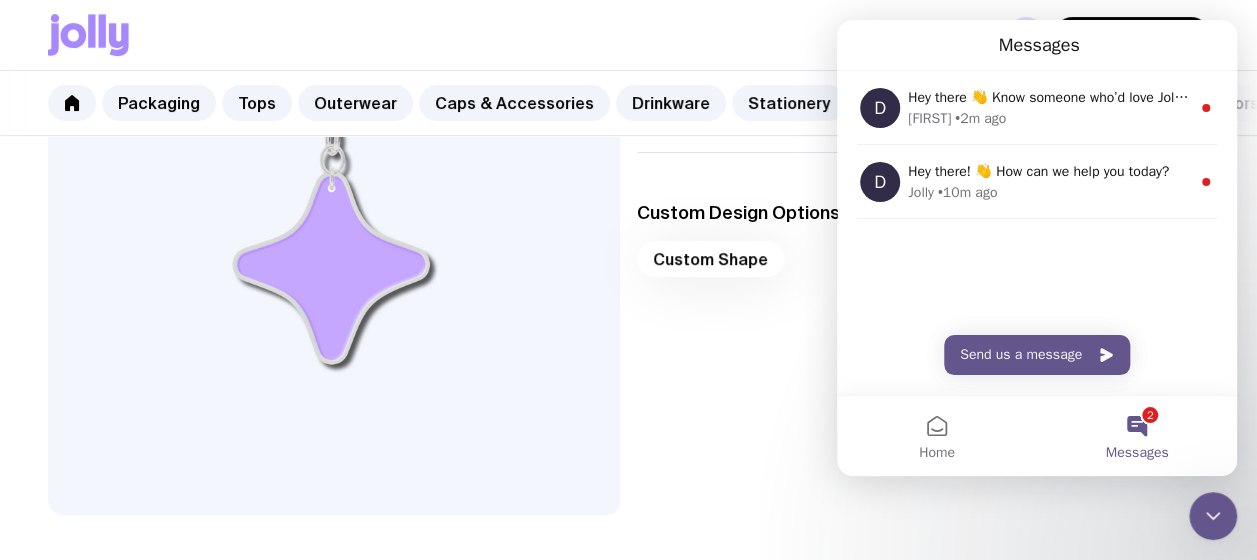 scroll, scrollTop: 344, scrollLeft: 0, axis: vertical 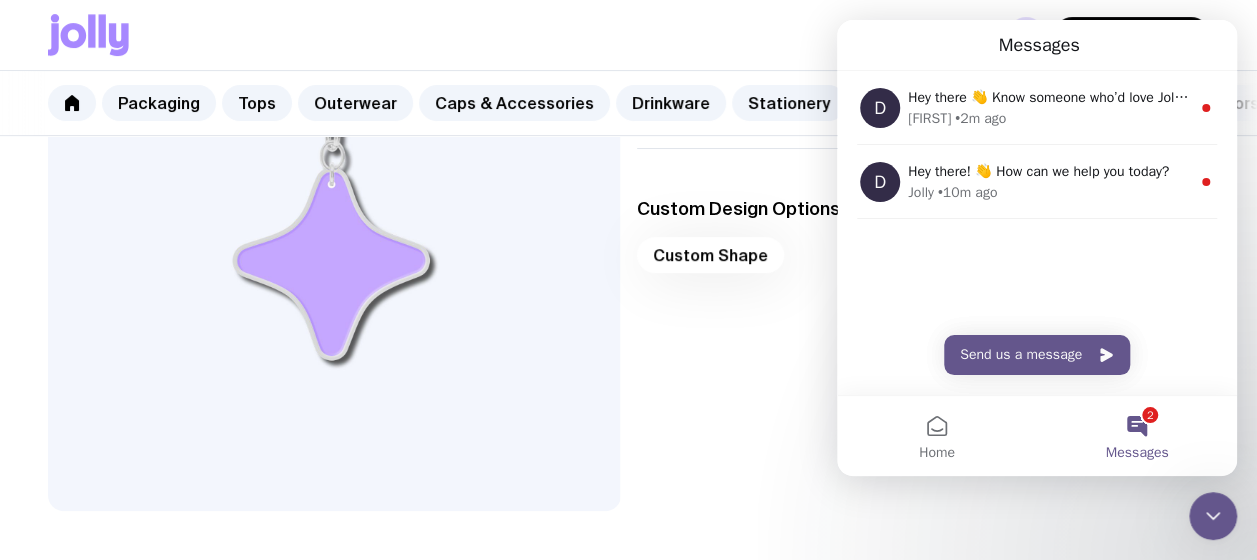 click at bounding box center (334, 167) 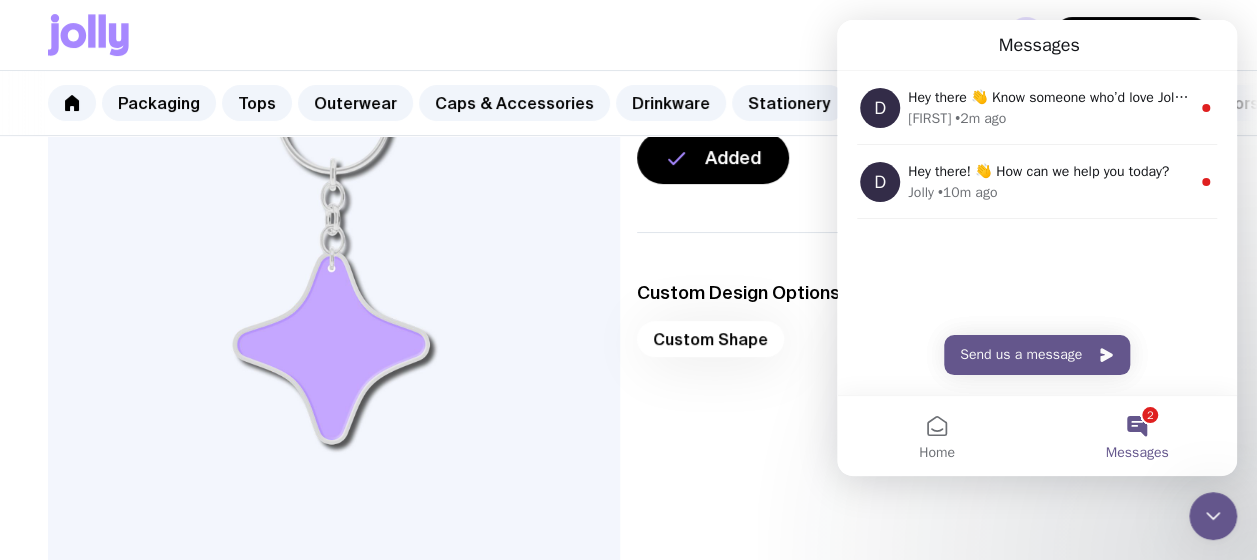 scroll, scrollTop: 0, scrollLeft: 0, axis: both 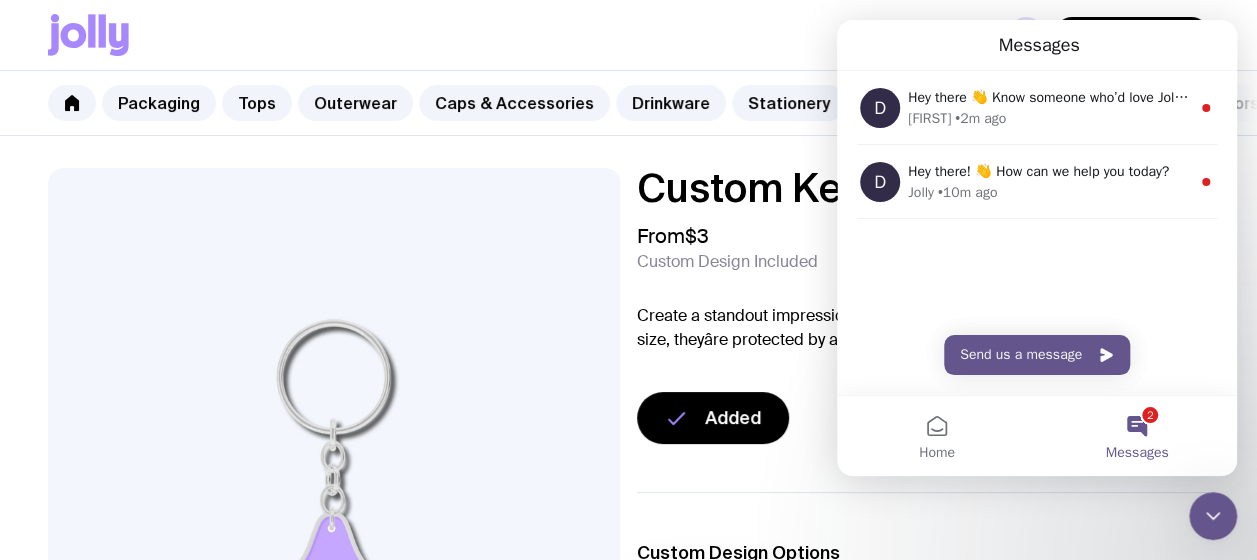 click 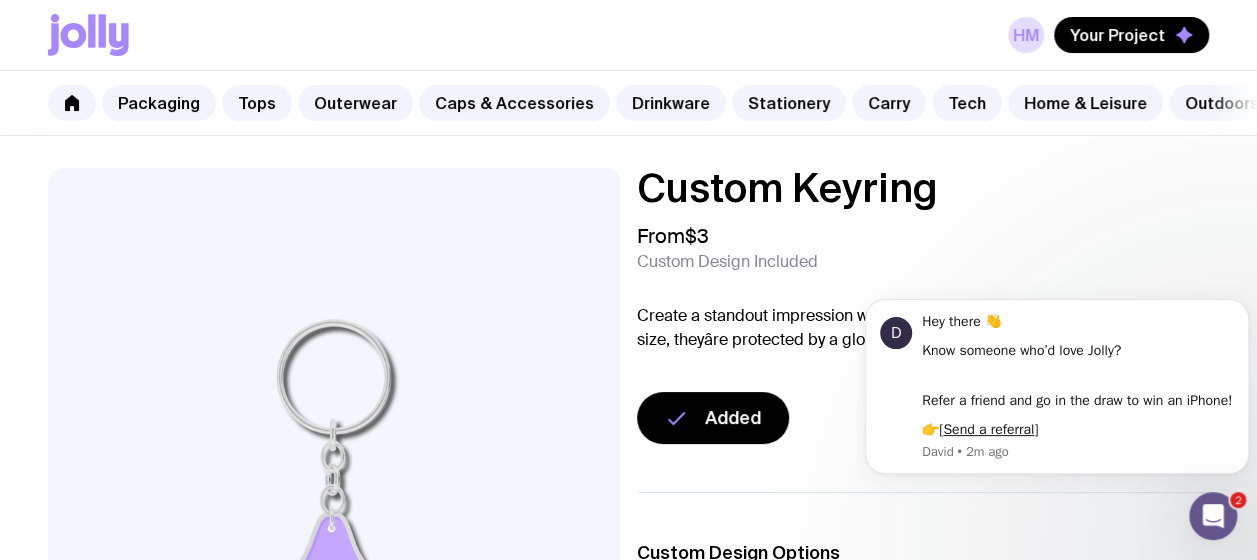 scroll, scrollTop: 0, scrollLeft: 0, axis: both 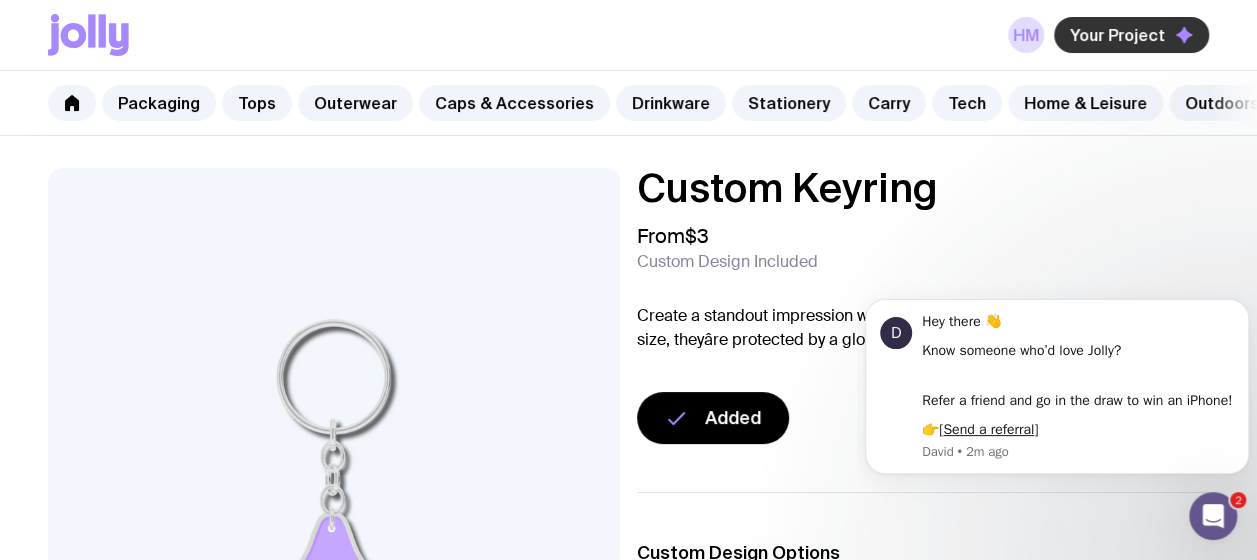 click on "Your Project" 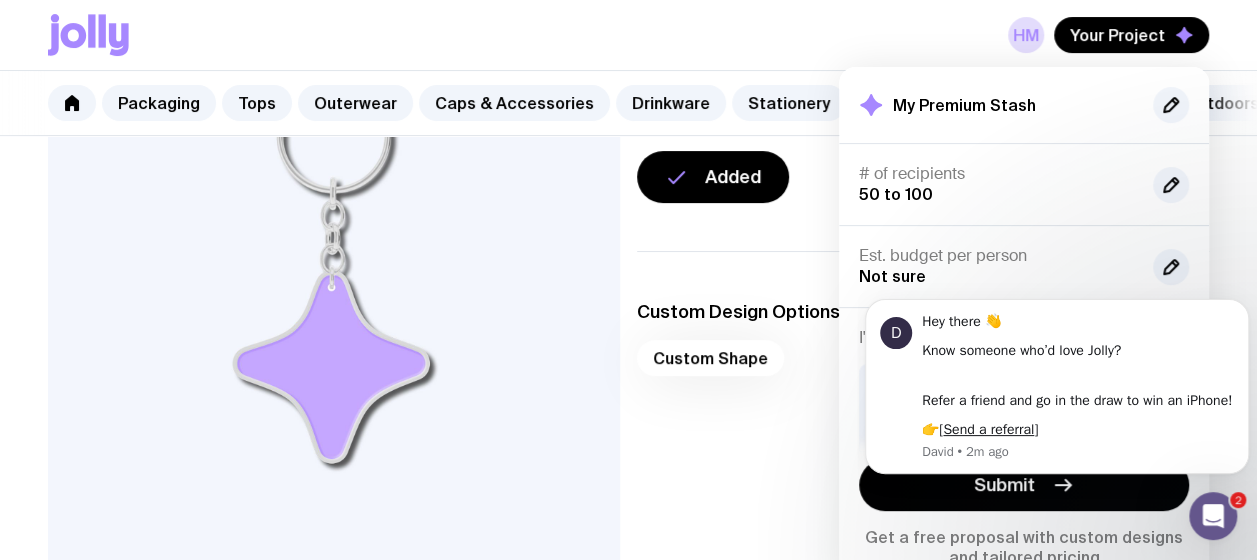 scroll, scrollTop: 242, scrollLeft: 0, axis: vertical 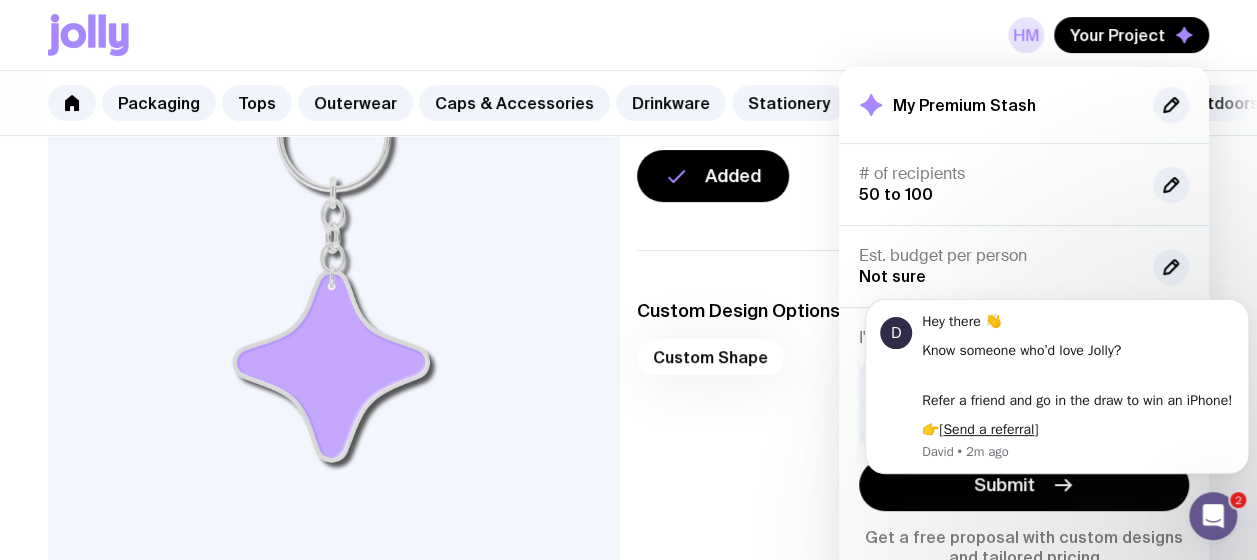 click on "HM" at bounding box center [1026, 35] 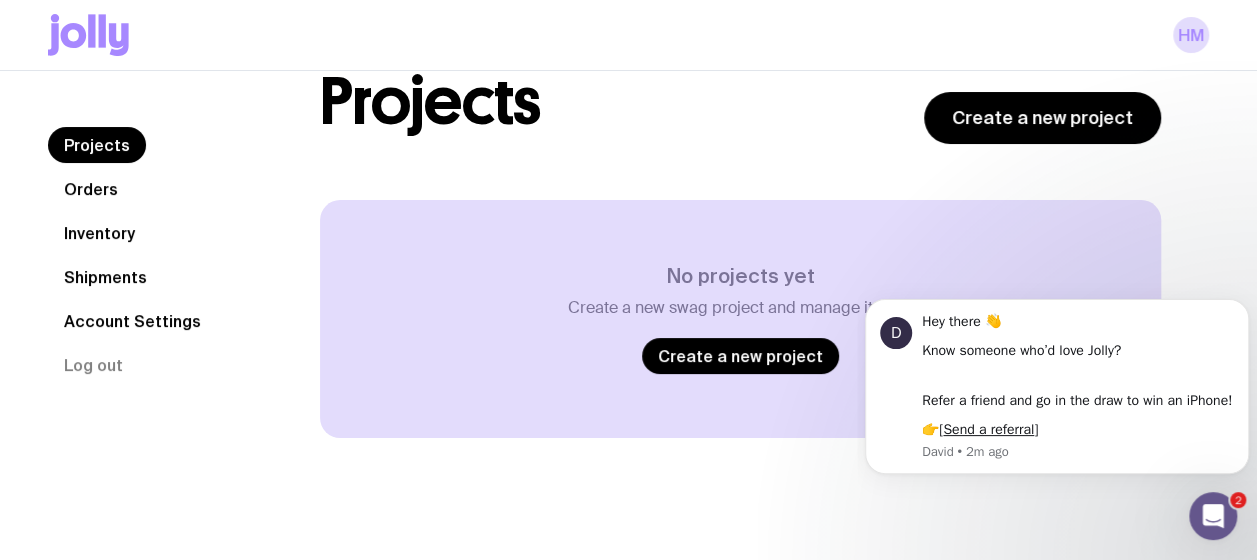 scroll, scrollTop: 70, scrollLeft: 0, axis: vertical 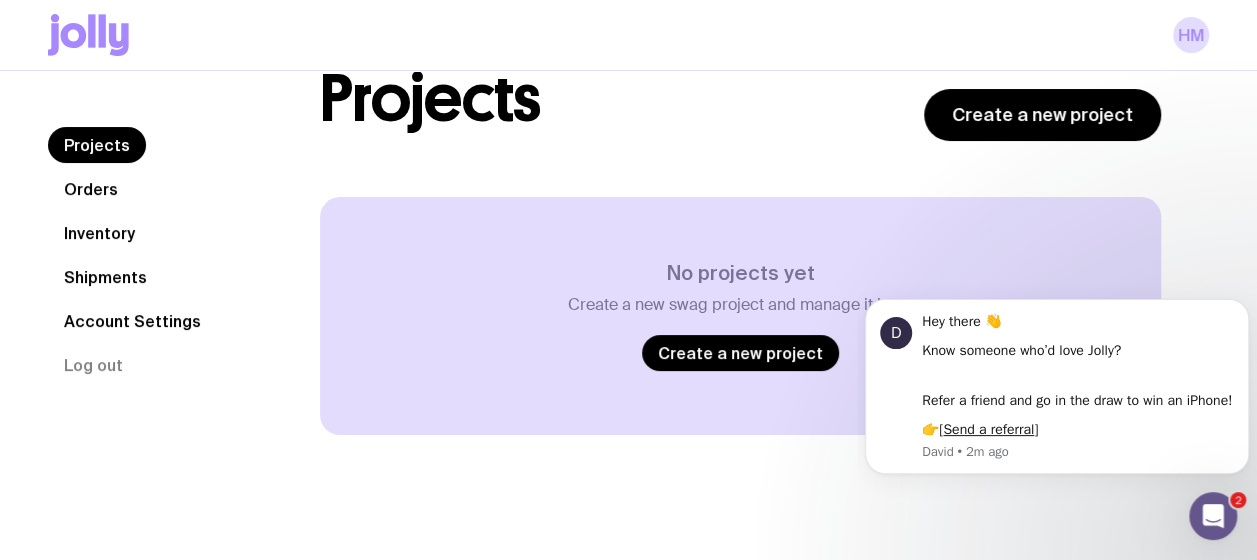 click on "Account Settings" 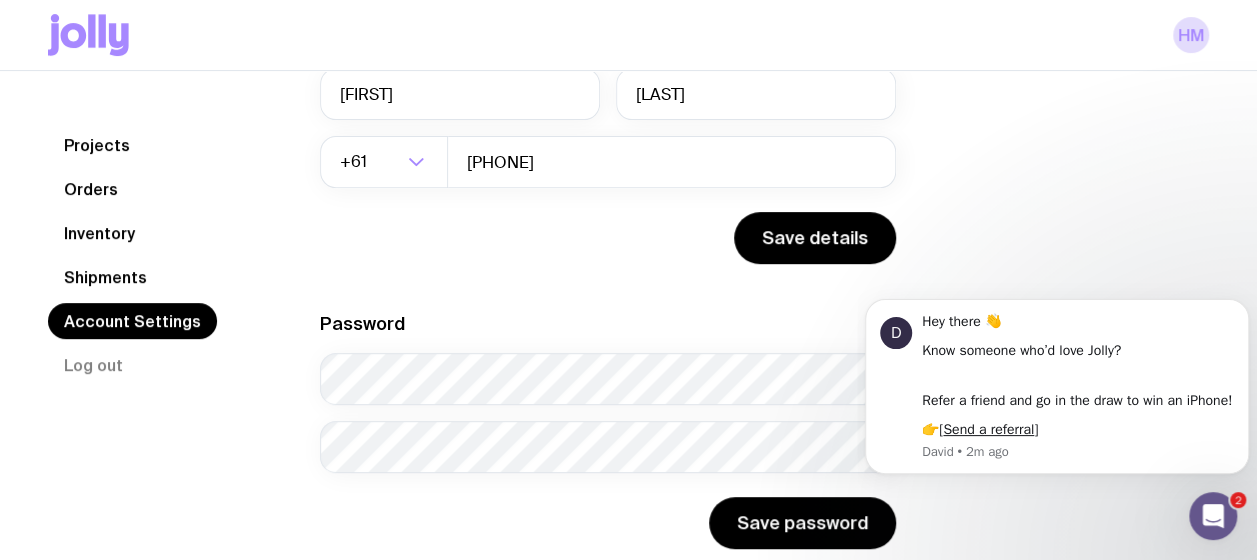 scroll, scrollTop: 333, scrollLeft: 0, axis: vertical 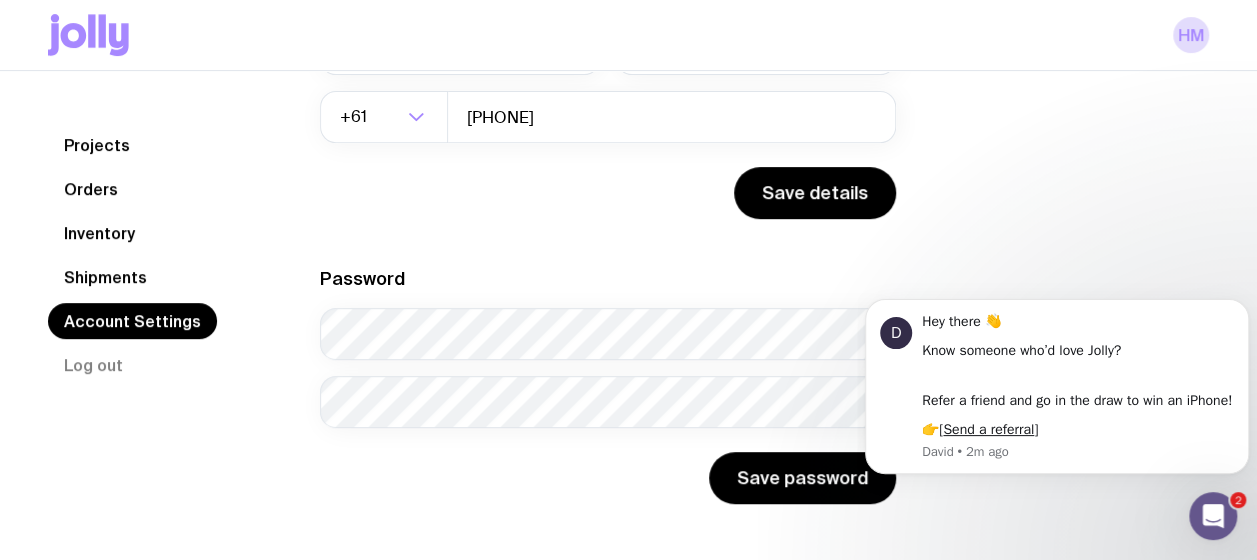 click on "Projects" 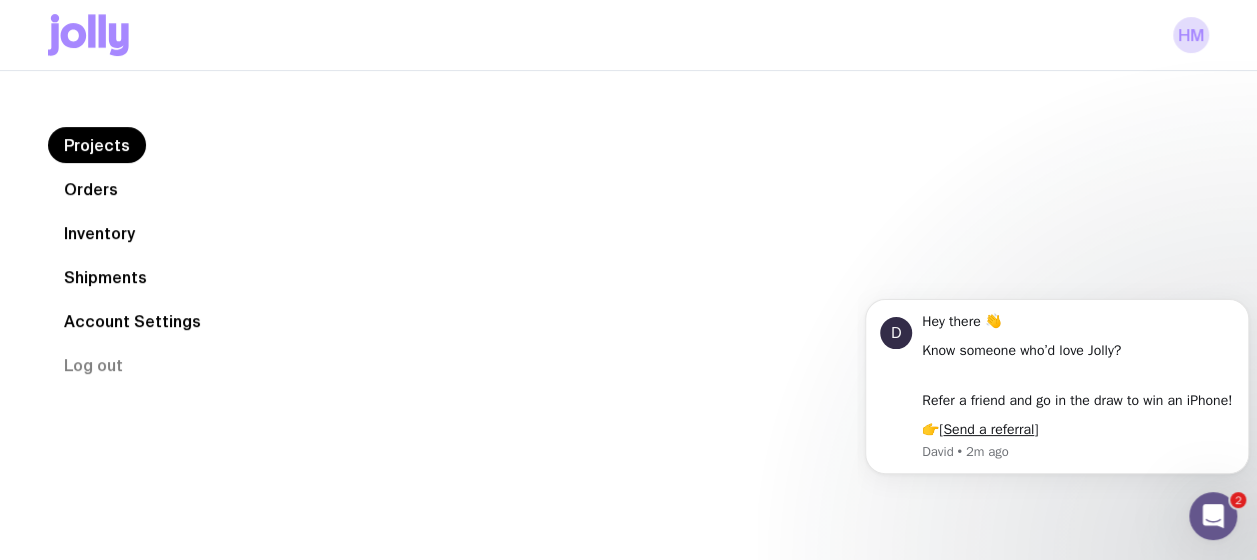 scroll, scrollTop: 0, scrollLeft: 0, axis: both 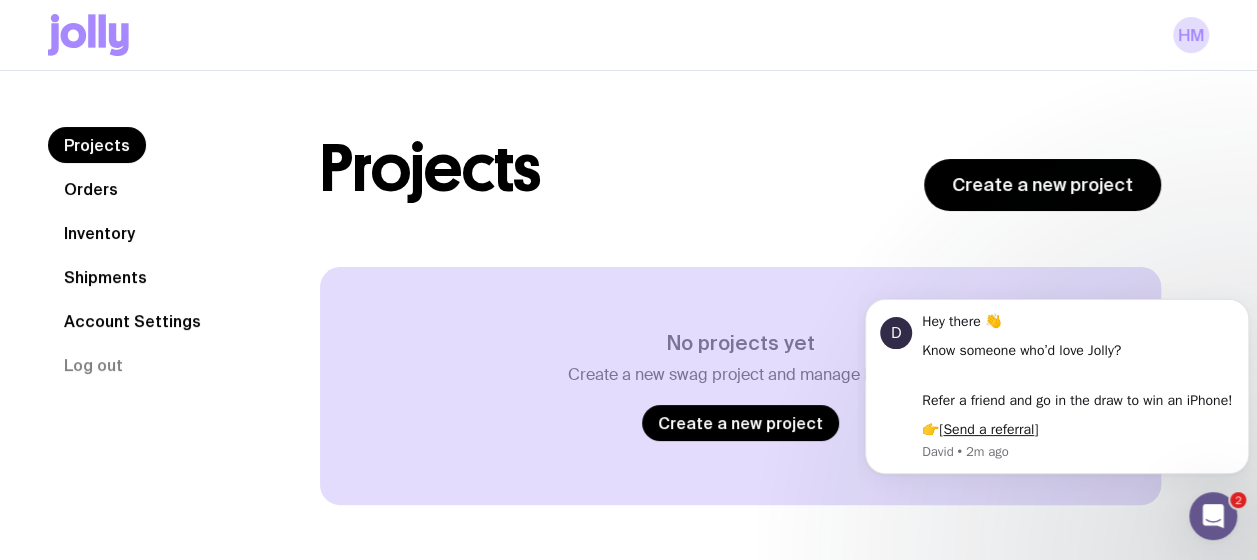 click on "Orders" 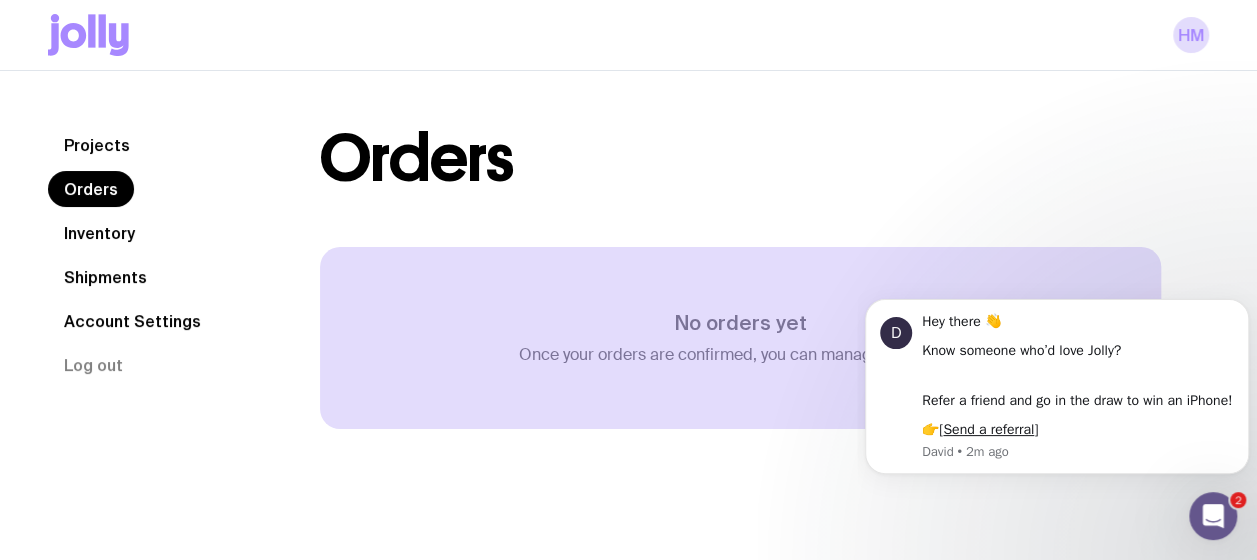 click on "Inventory" 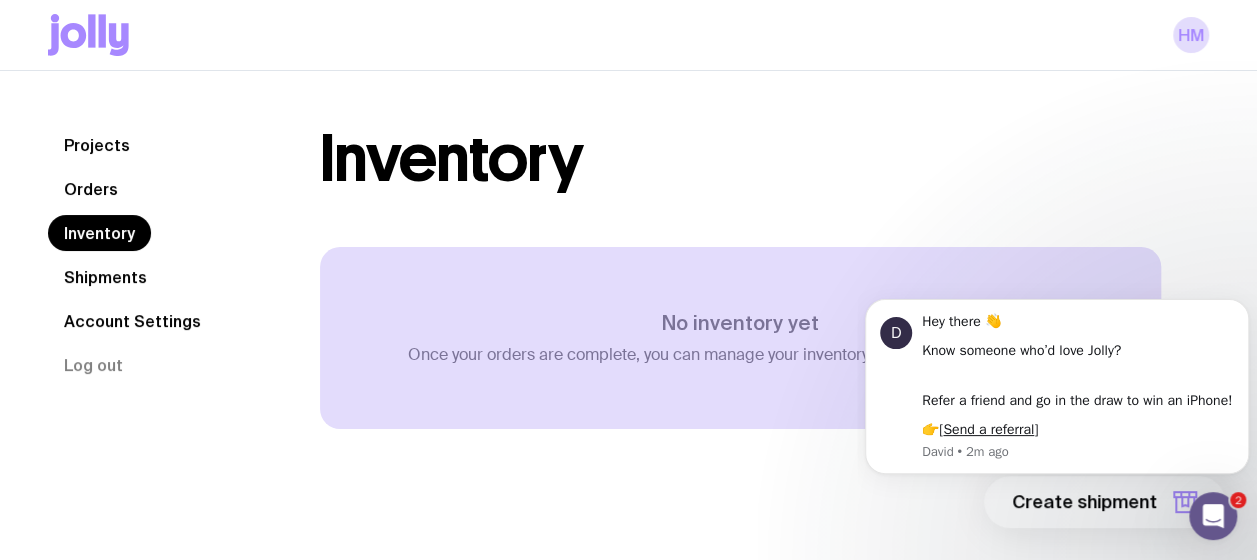 click on "Shipments" 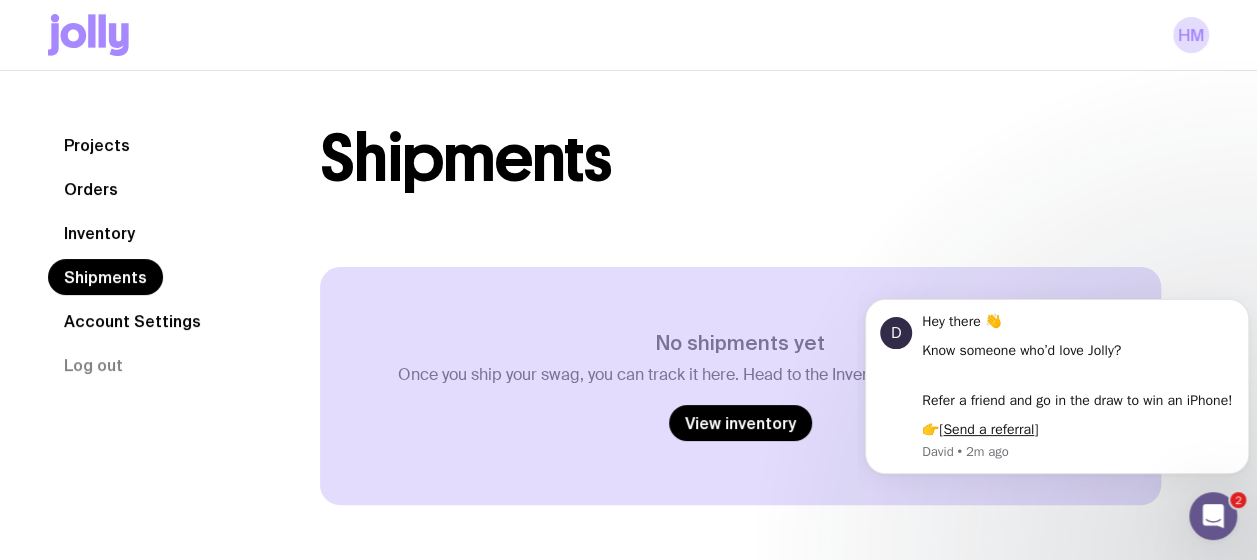 scroll, scrollTop: 70, scrollLeft: 0, axis: vertical 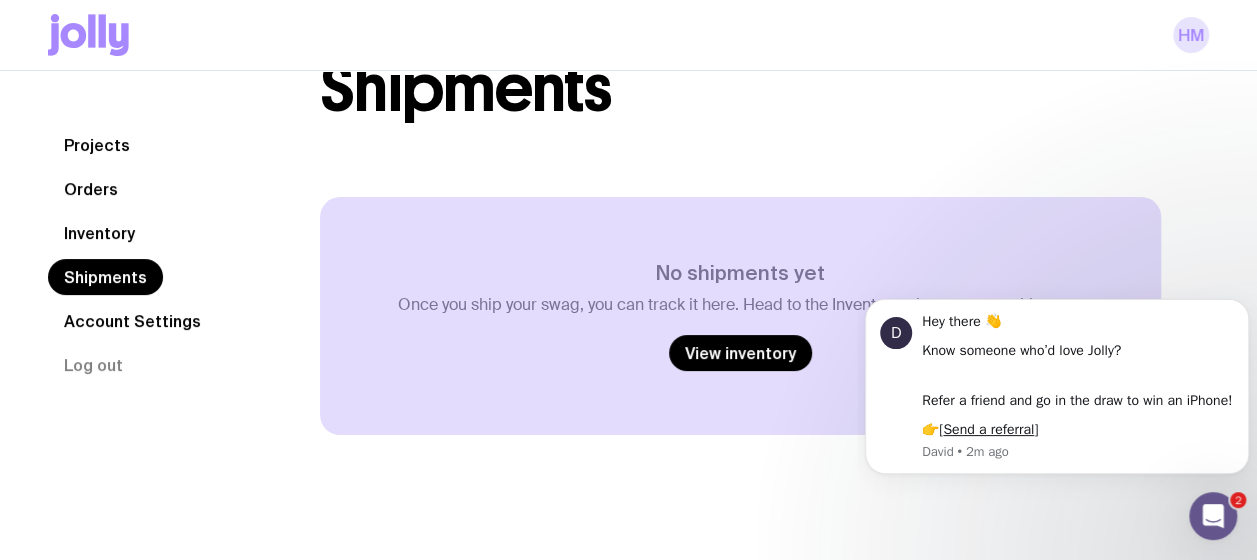 click on "HM" 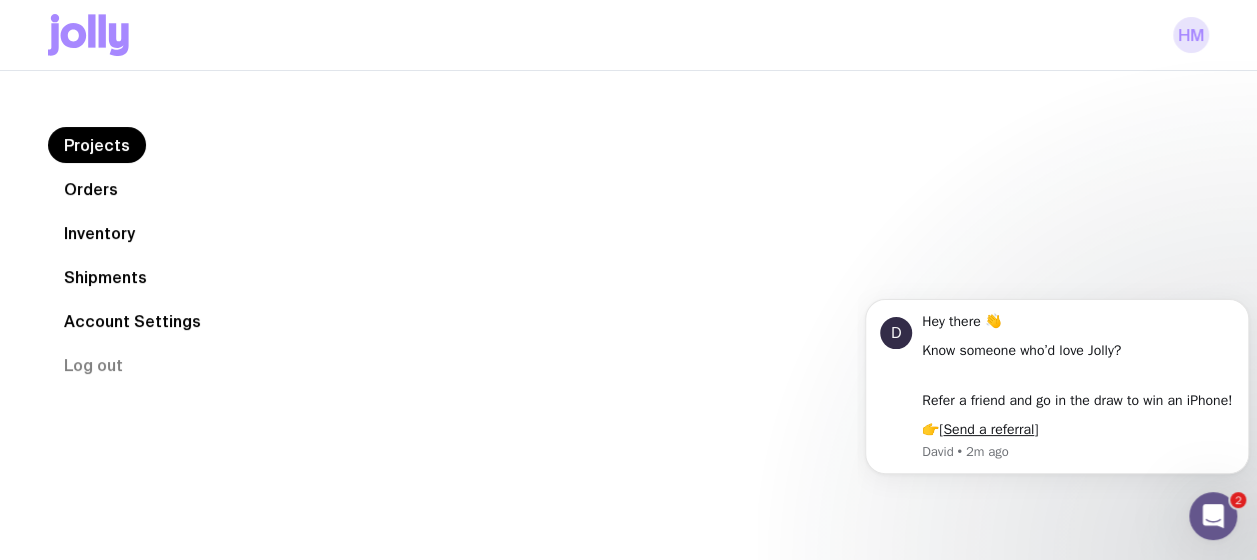 scroll, scrollTop: 0, scrollLeft: 0, axis: both 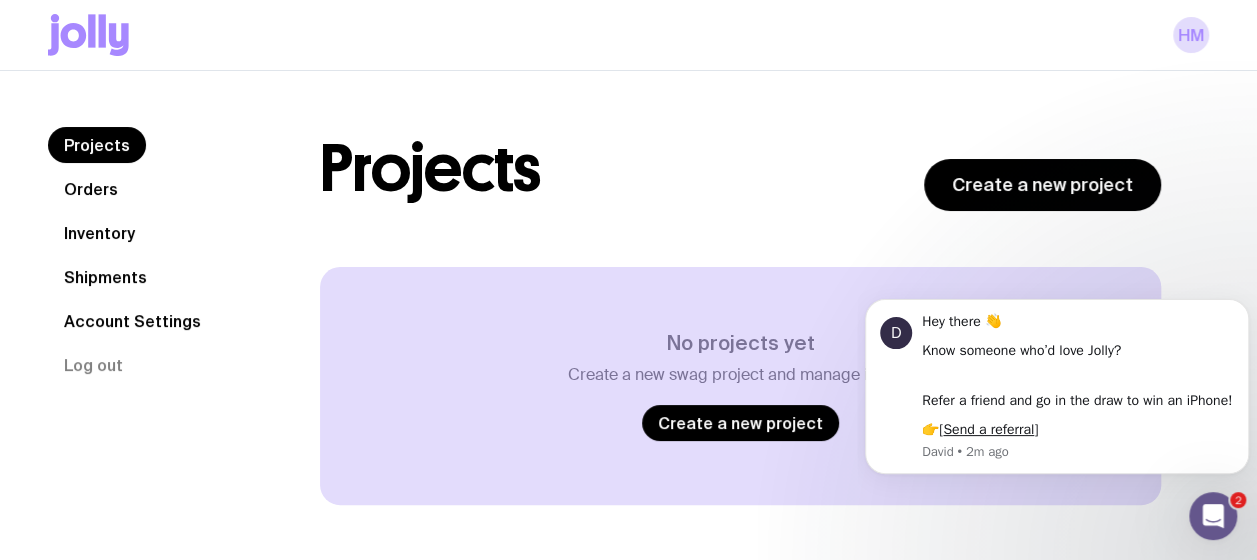 click 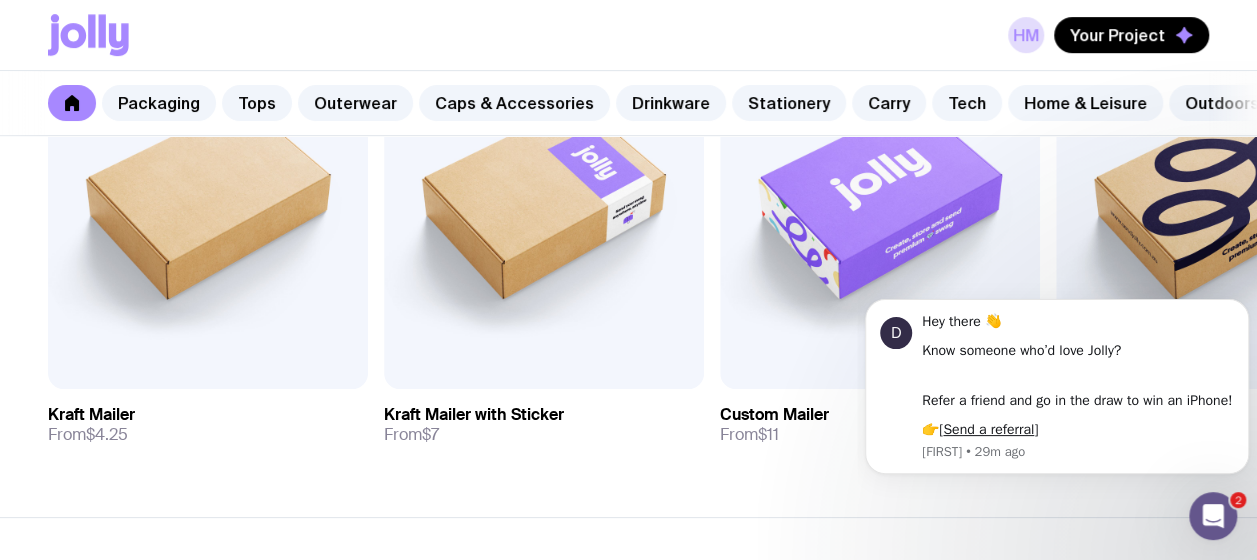 scroll, scrollTop: 0, scrollLeft: 0, axis: both 